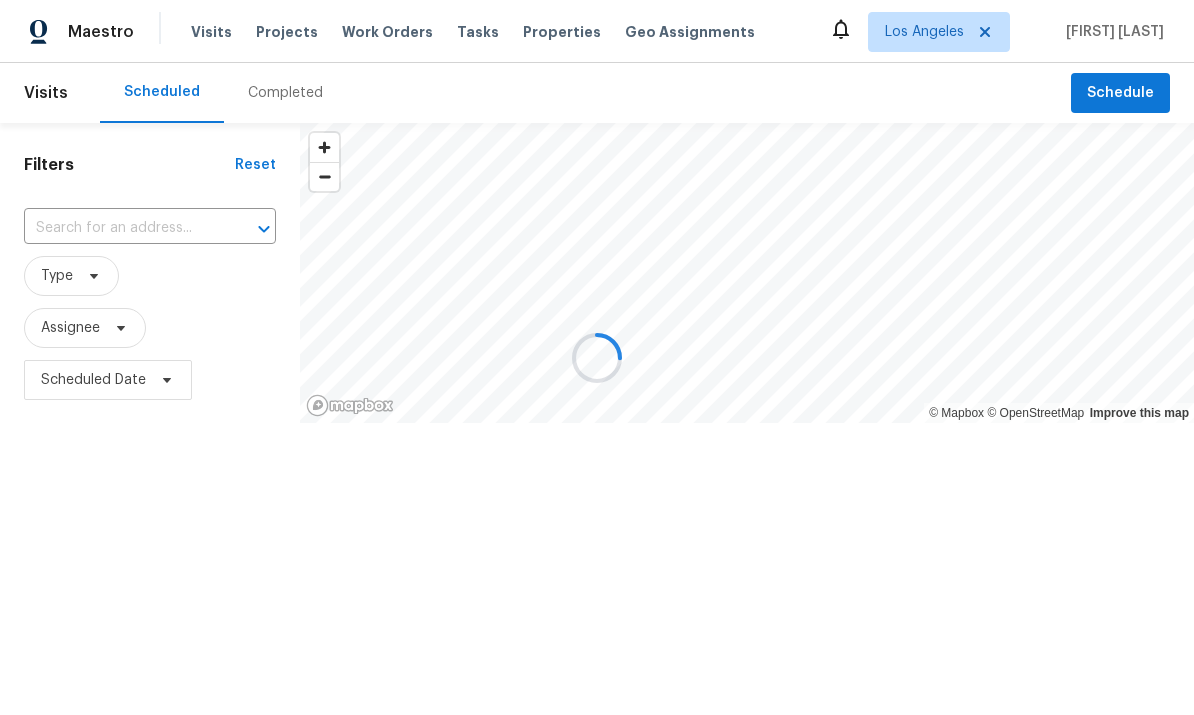 scroll, scrollTop: 0, scrollLeft: 0, axis: both 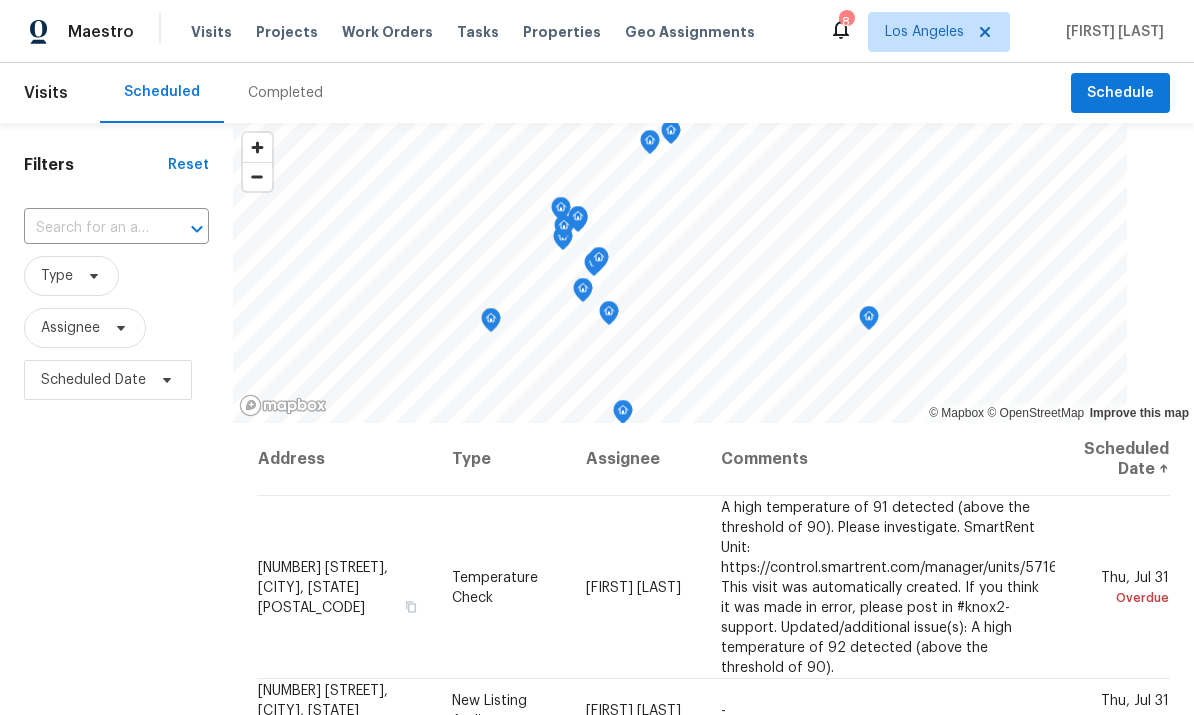 click on "Properties" at bounding box center (562, 32) 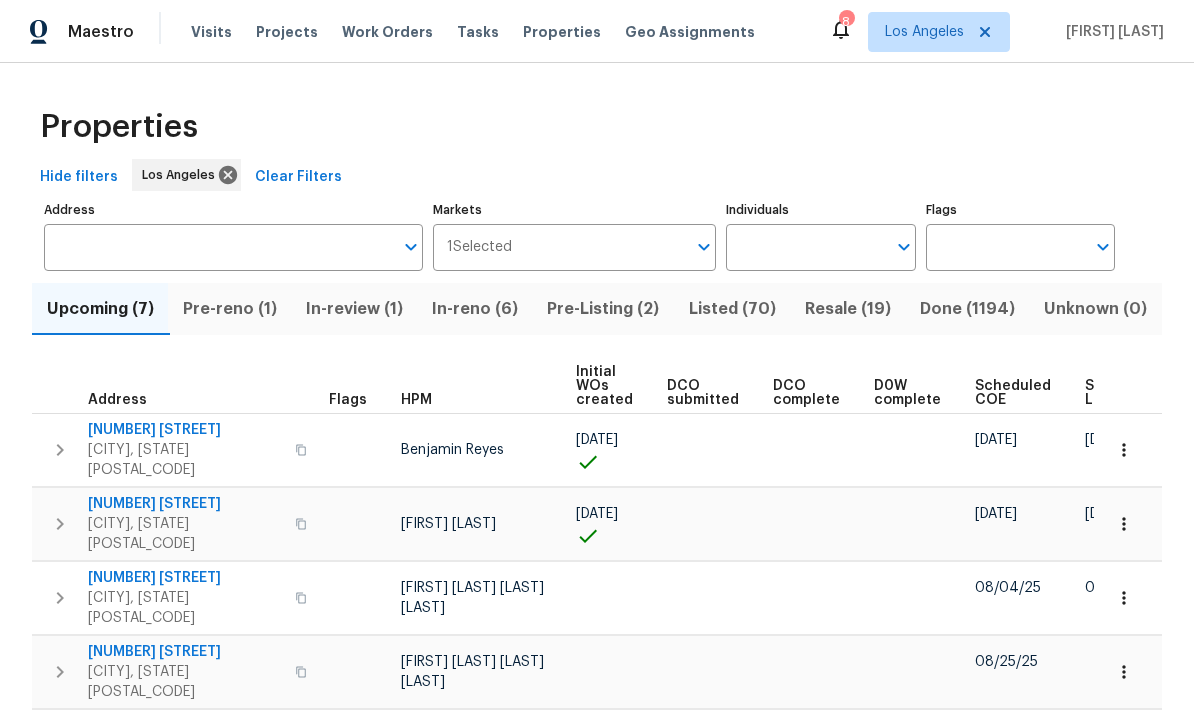 click on "Individuals" at bounding box center [805, 247] 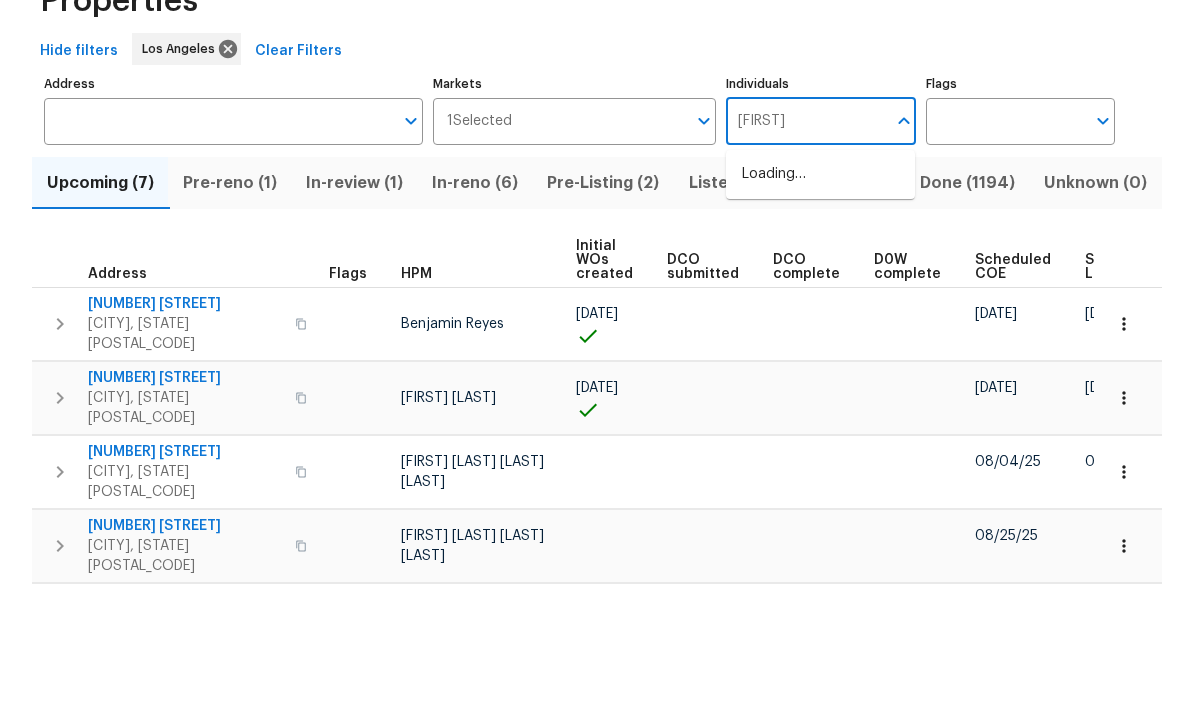 type on "frank" 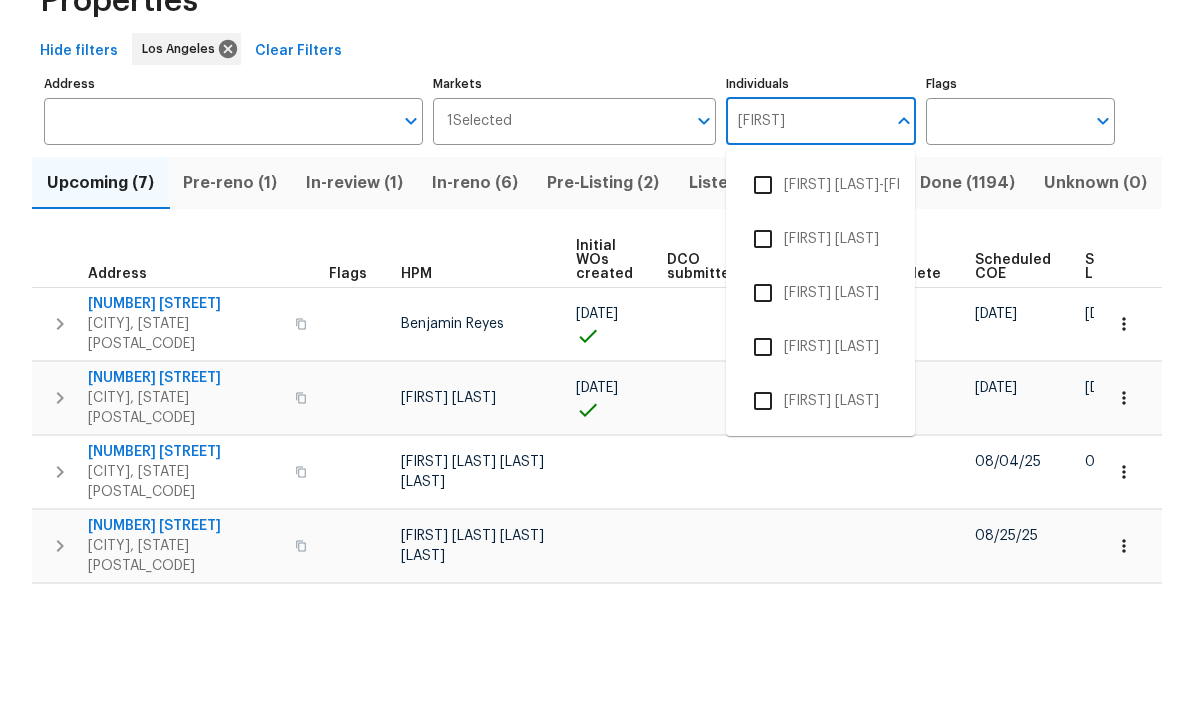 scroll, scrollTop: 75, scrollLeft: 0, axis: vertical 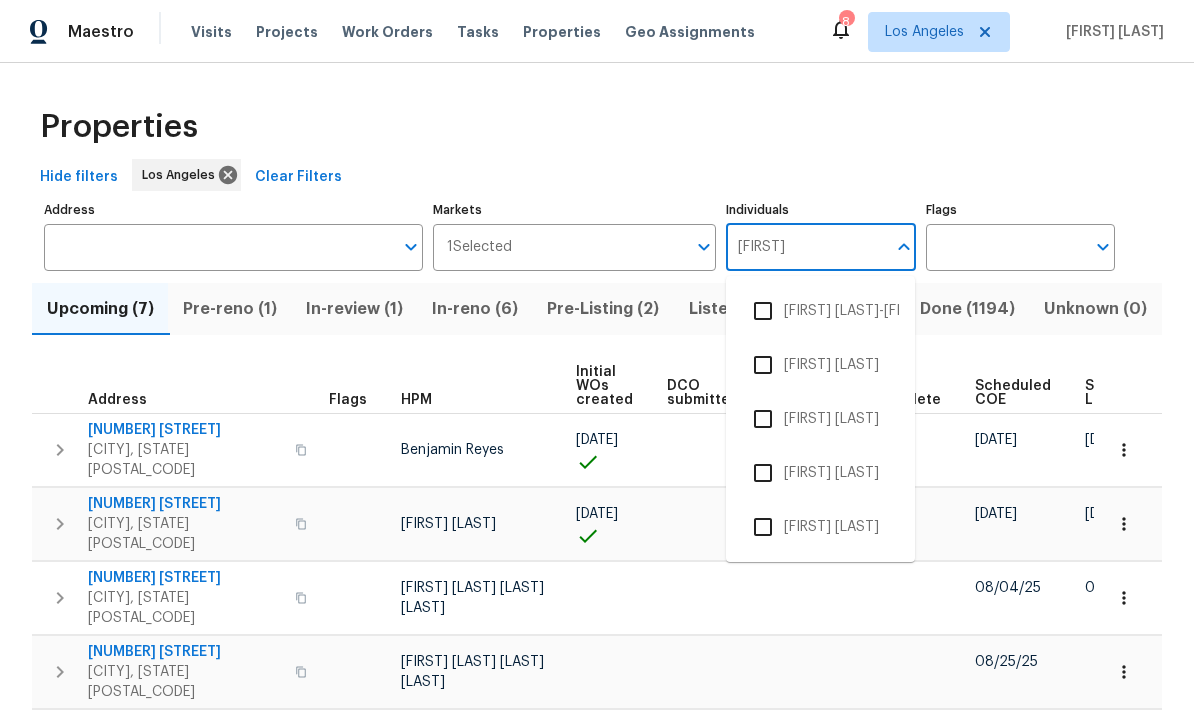 click at bounding box center [763, 527] 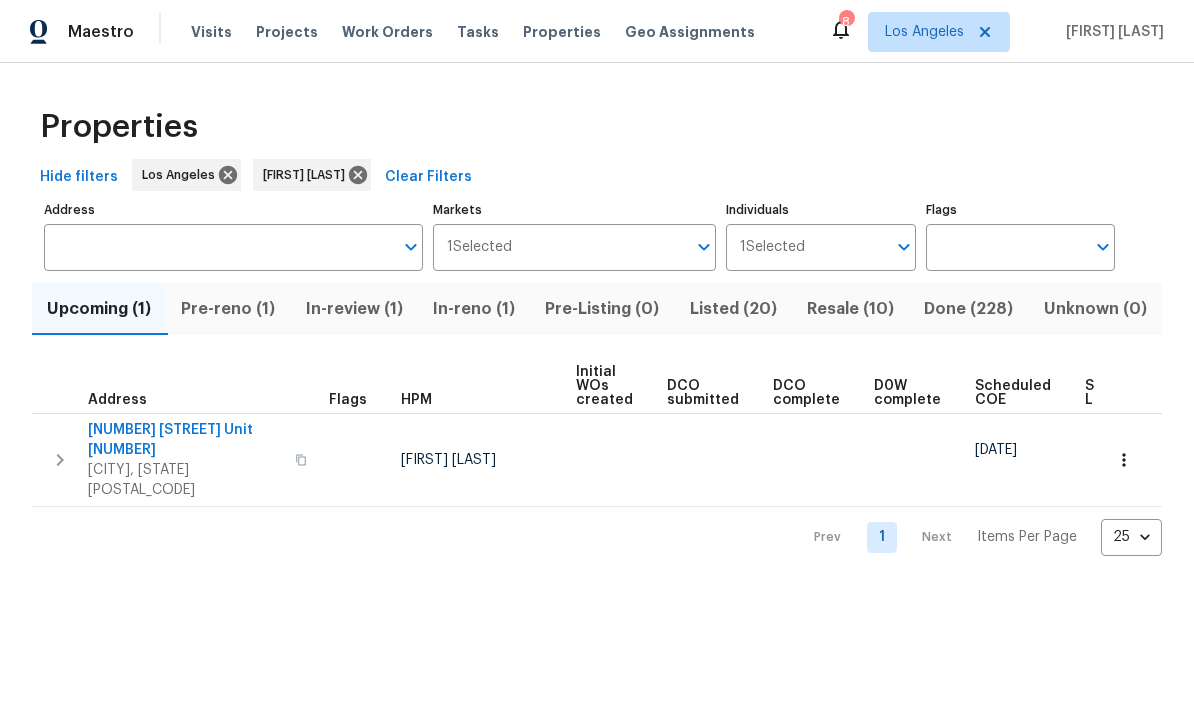click on "Listed (20)" at bounding box center (733, 309) 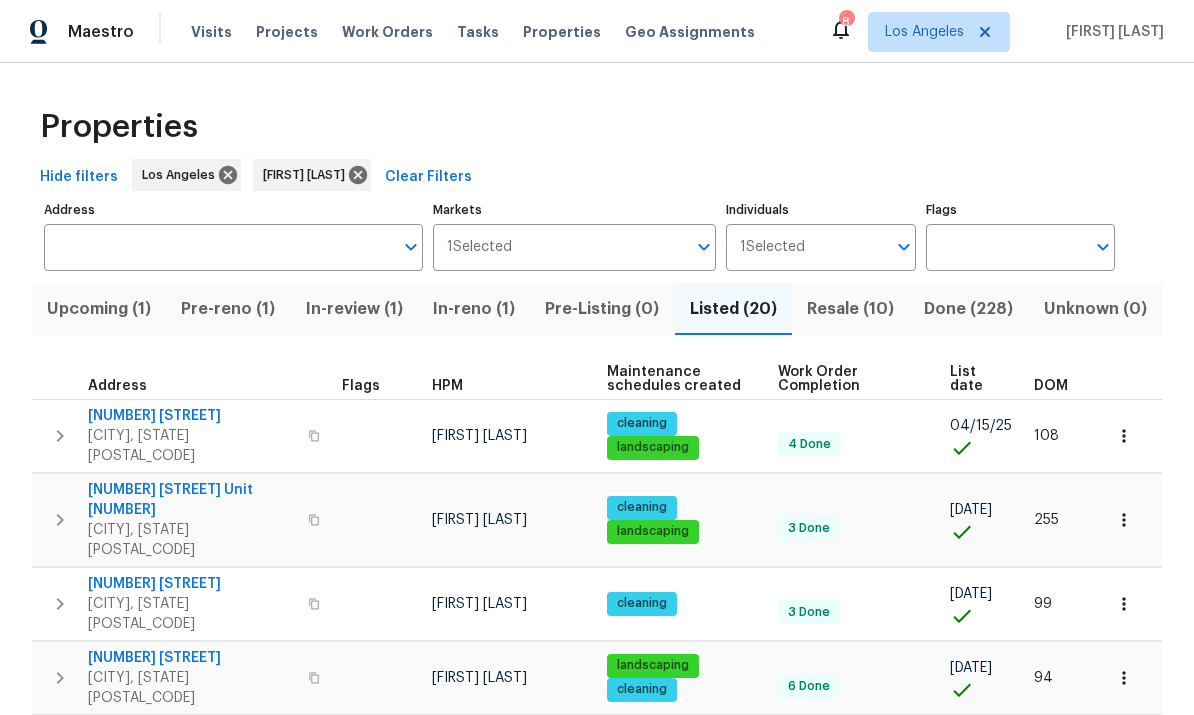 click on "DOM" at bounding box center [1051, 386] 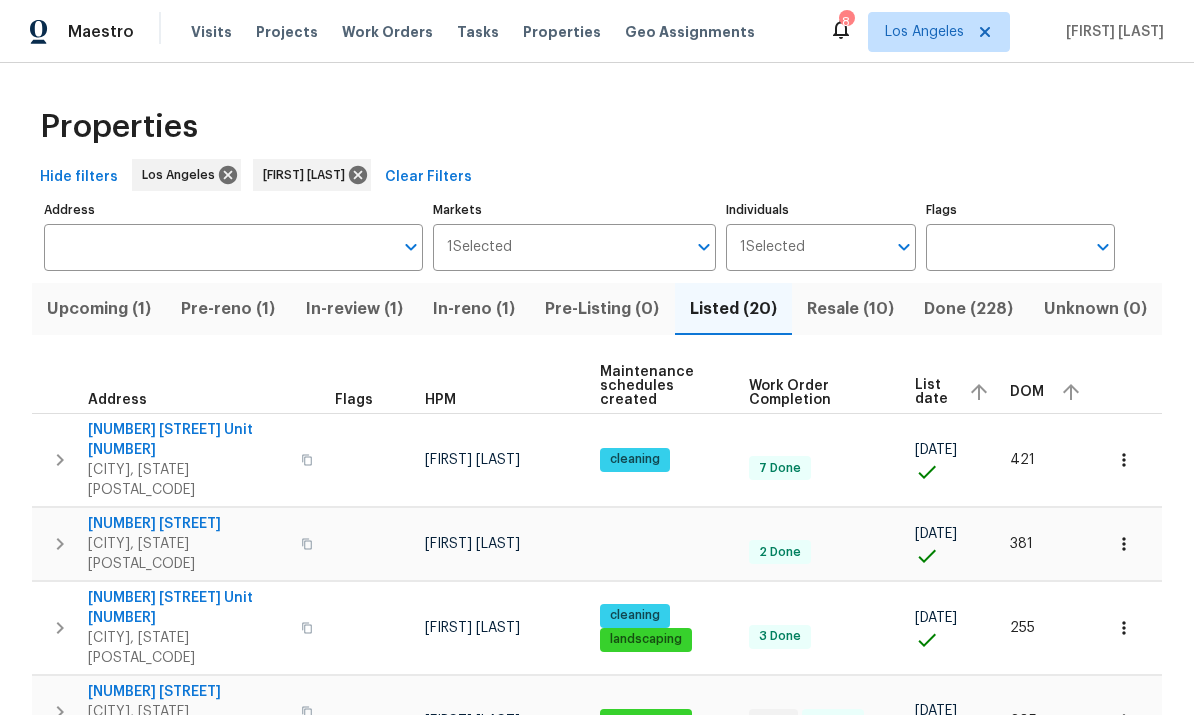 scroll, scrollTop: 7, scrollLeft: 0, axis: vertical 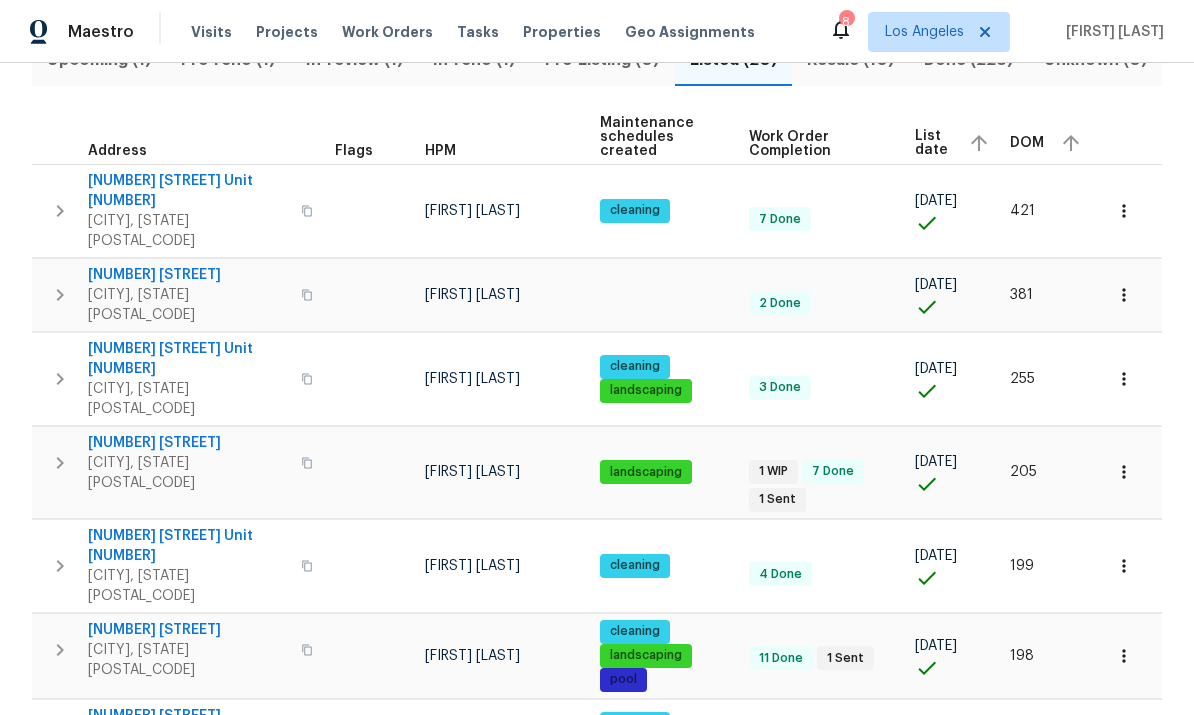 click at bounding box center [307, 650] 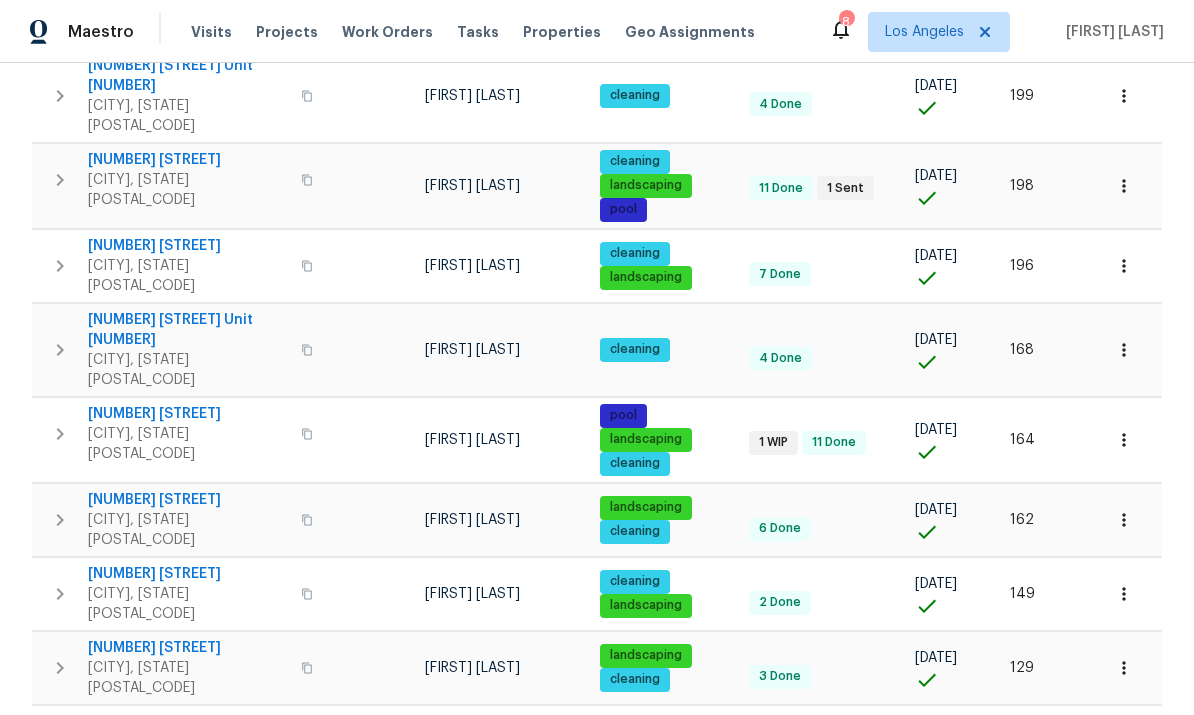 scroll, scrollTop: 729, scrollLeft: 0, axis: vertical 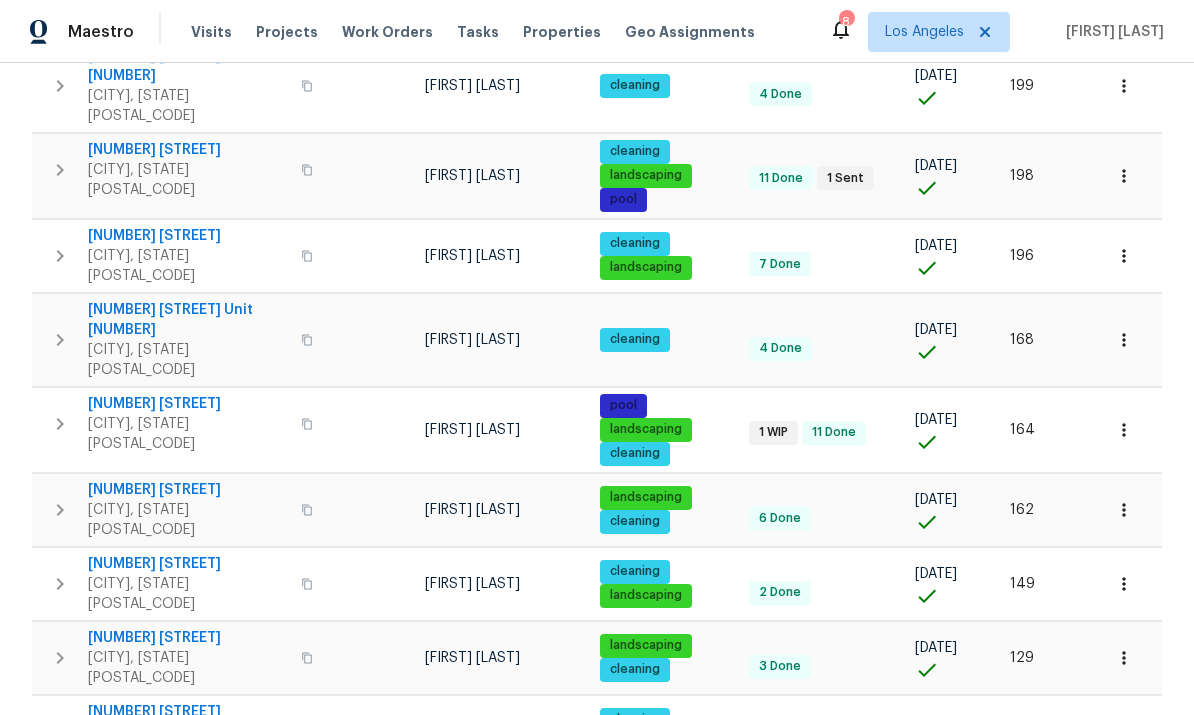 click 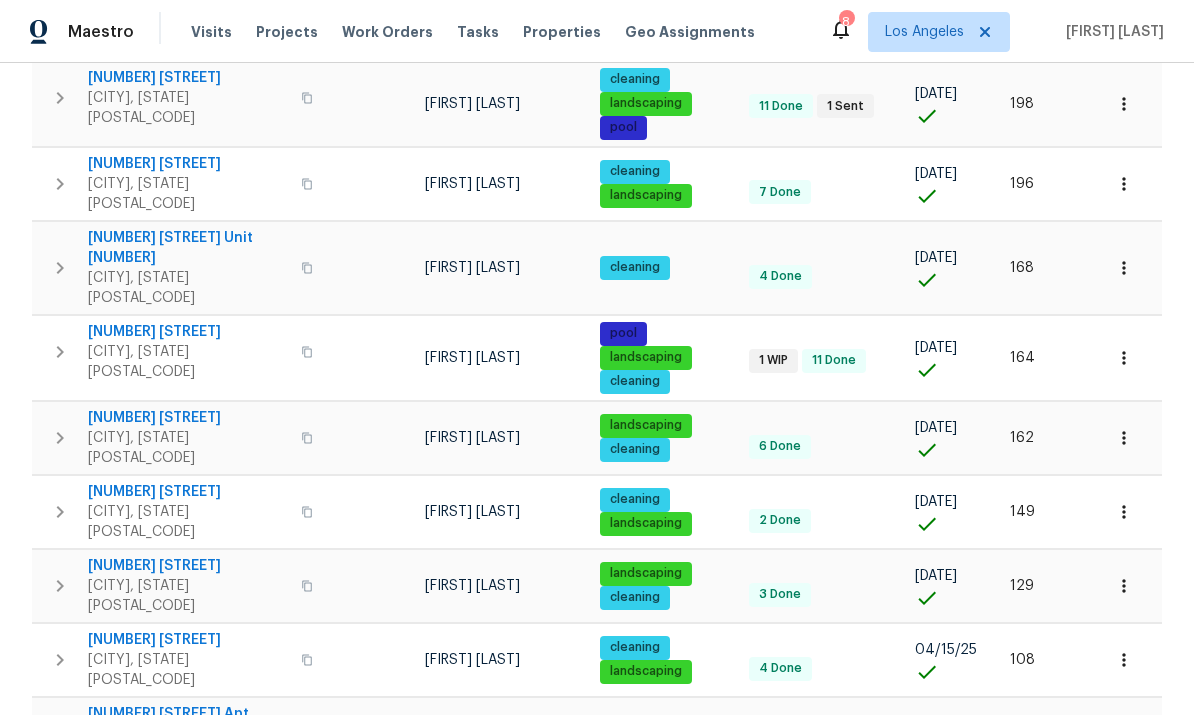 scroll, scrollTop: 804, scrollLeft: 0, axis: vertical 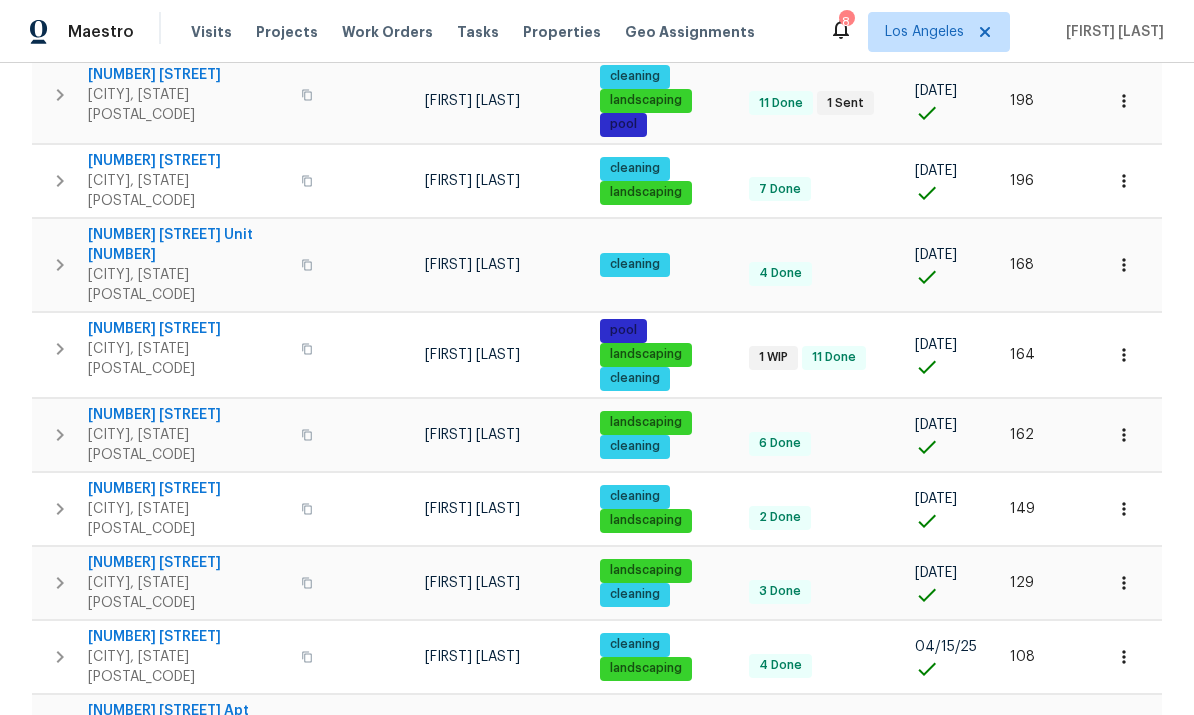 click 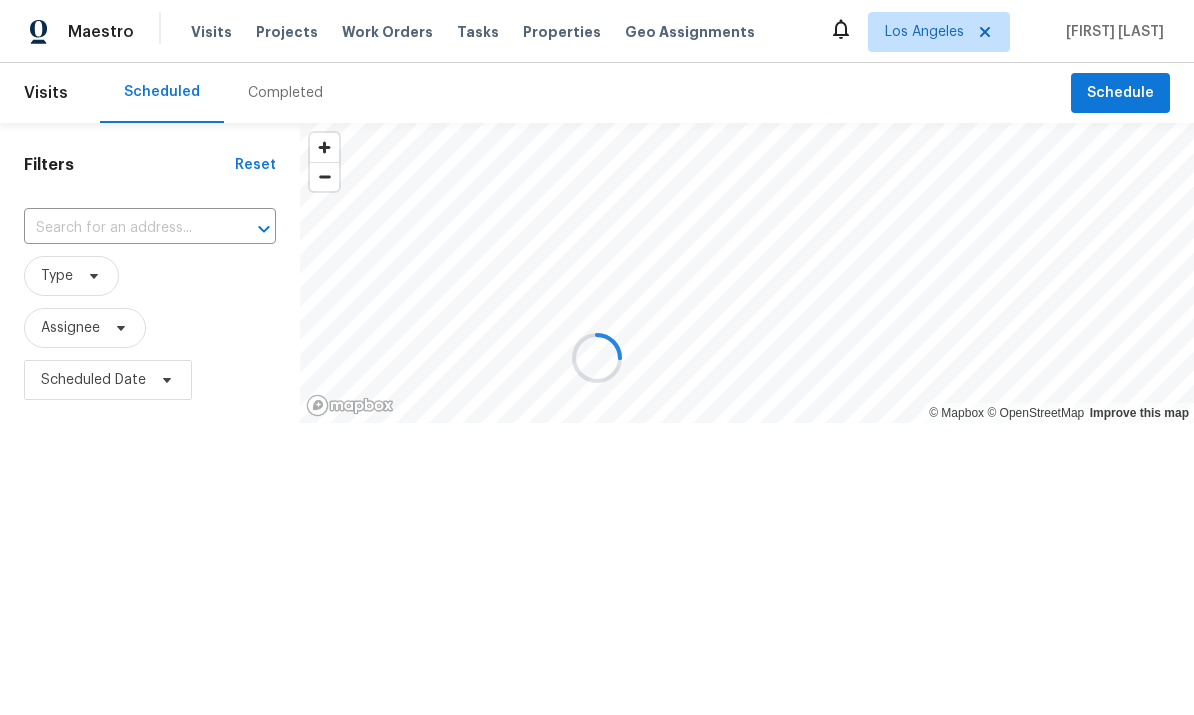 scroll, scrollTop: 0, scrollLeft: 0, axis: both 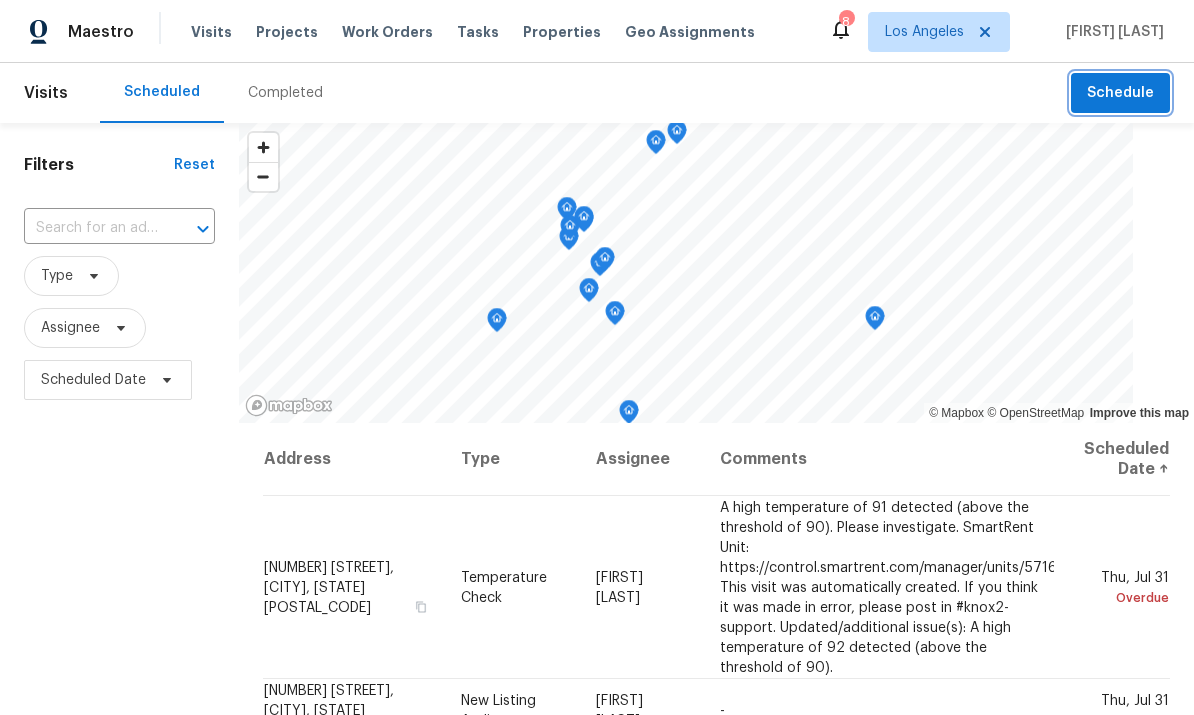 click on "Schedule" at bounding box center (1120, 93) 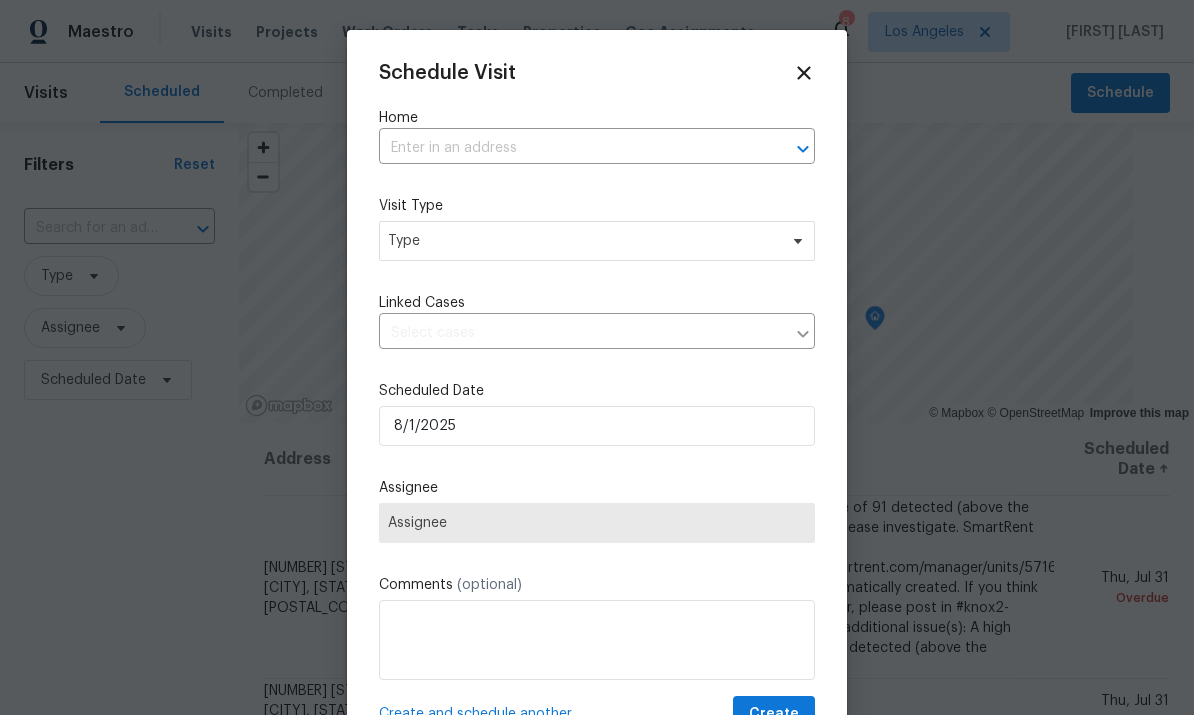 click at bounding box center (569, 148) 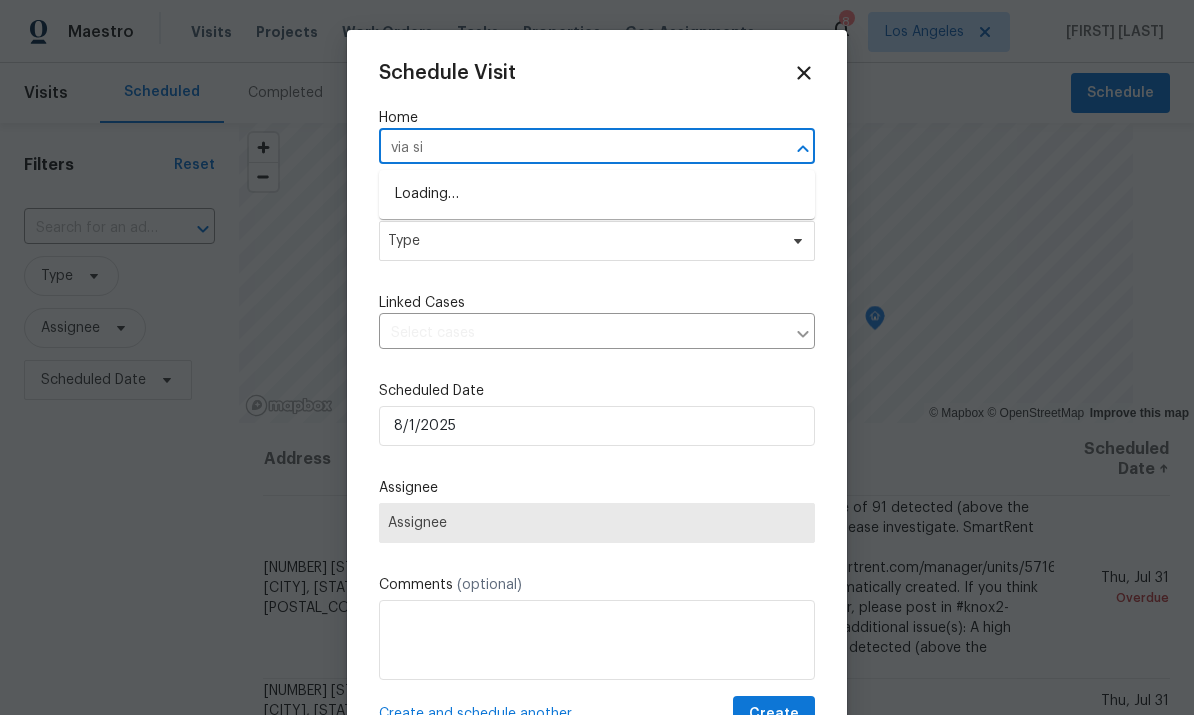 type on "via sis" 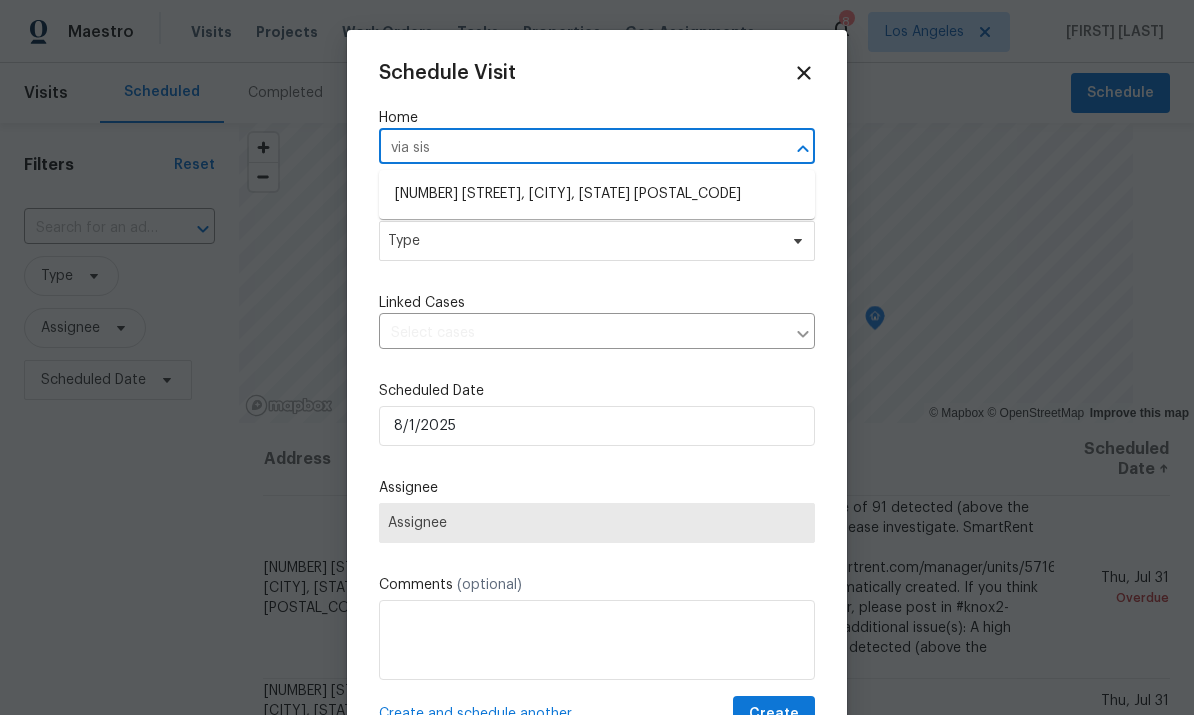 click on "[NUMBER] [STREET], [CITY], [STATE] [POSTAL_CODE]" at bounding box center (597, 194) 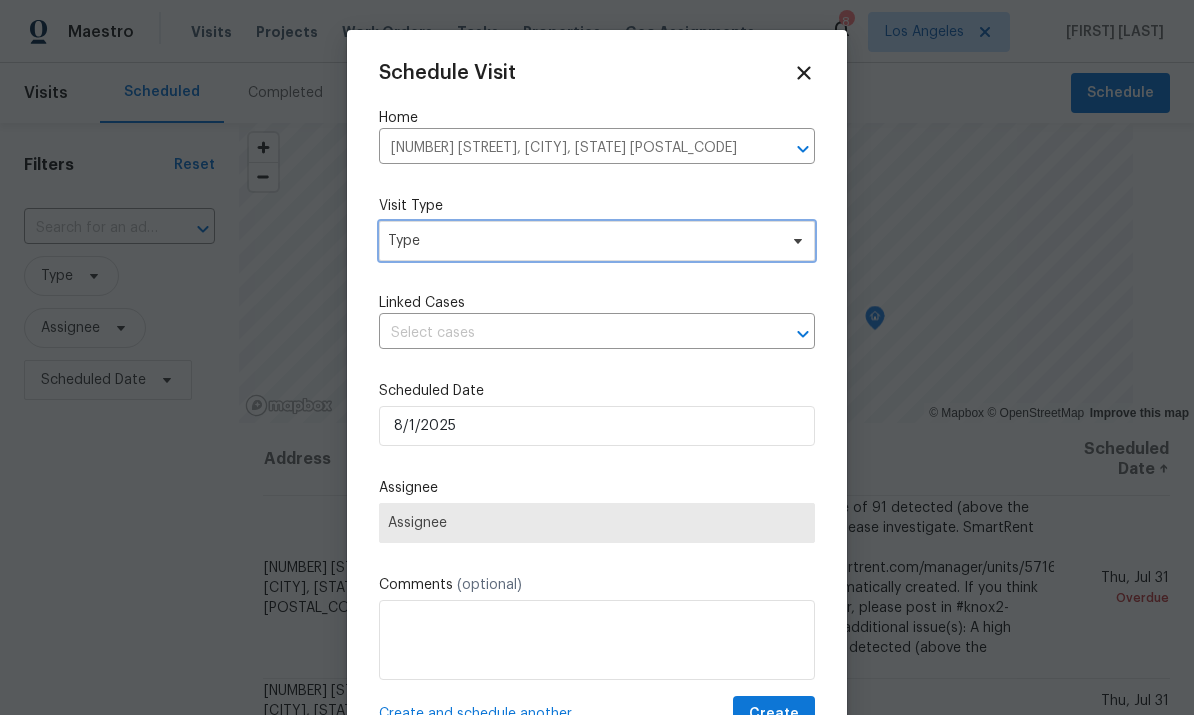 click on "Type" at bounding box center [582, 241] 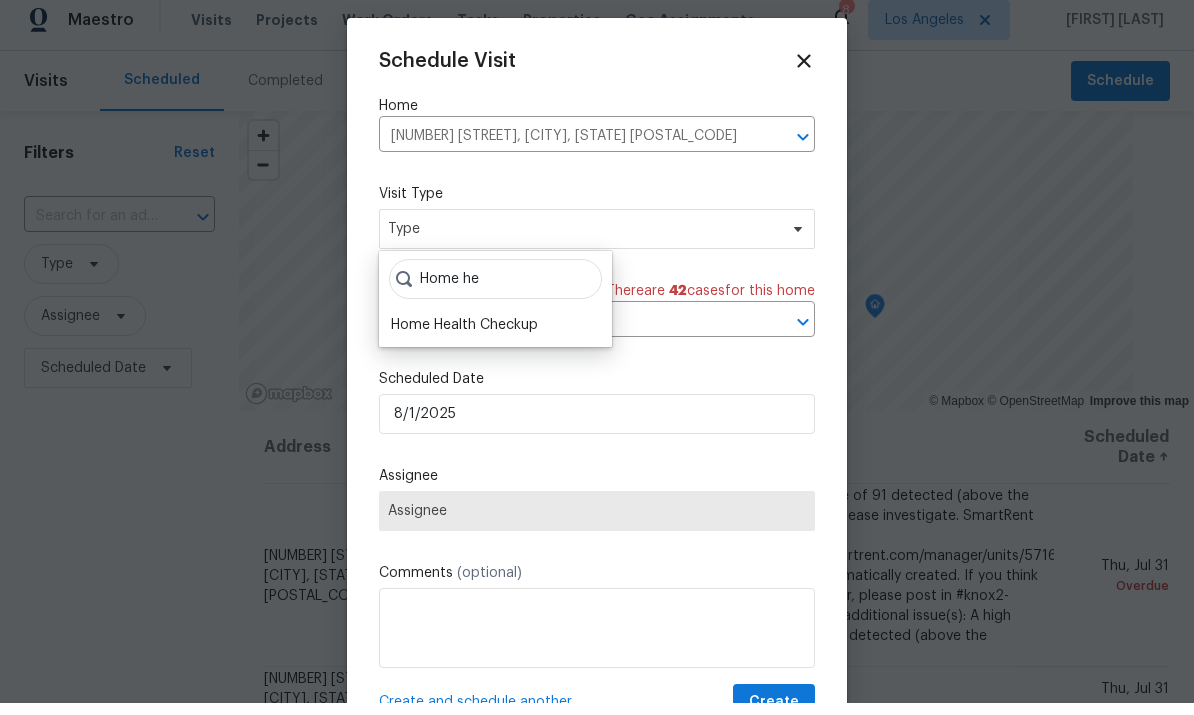 scroll, scrollTop: 12, scrollLeft: 0, axis: vertical 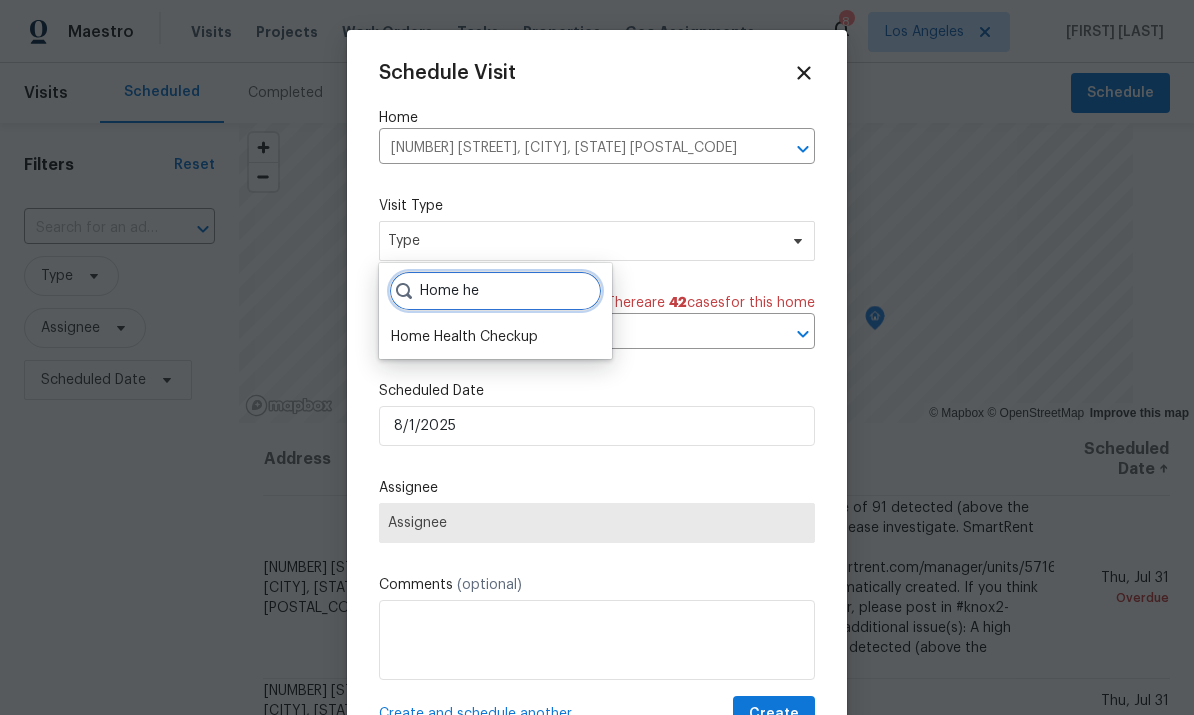 type on "Home he" 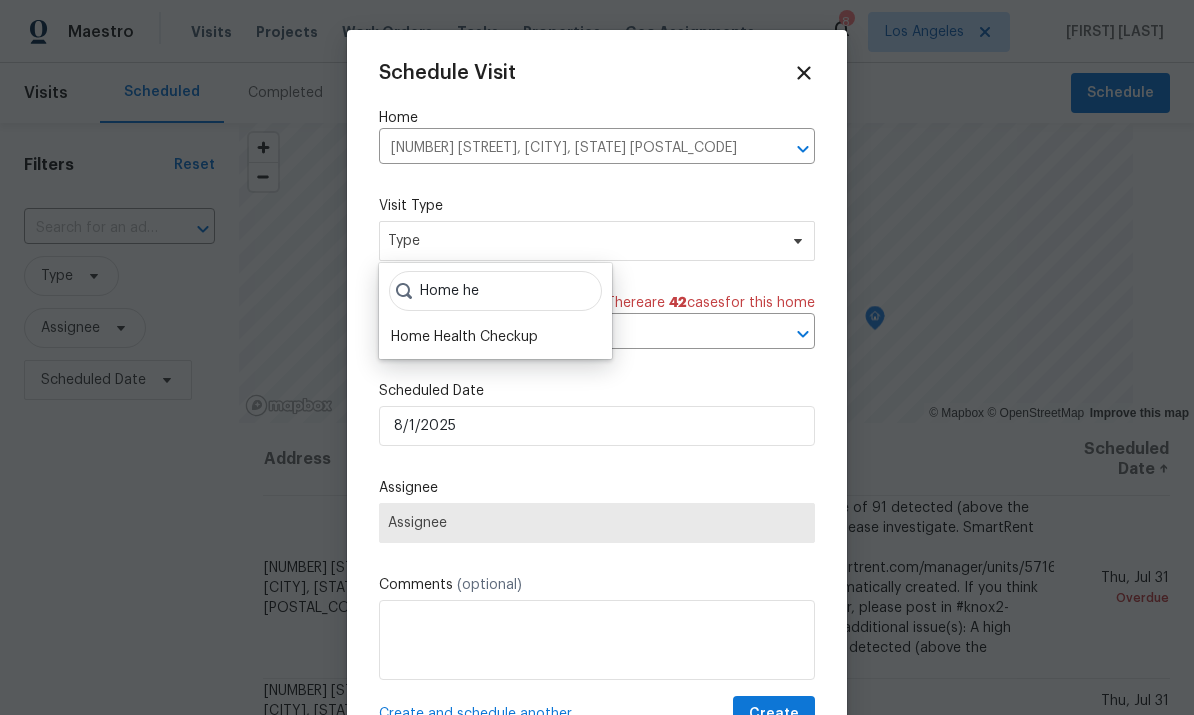 click on "Home Health Checkup" at bounding box center (464, 337) 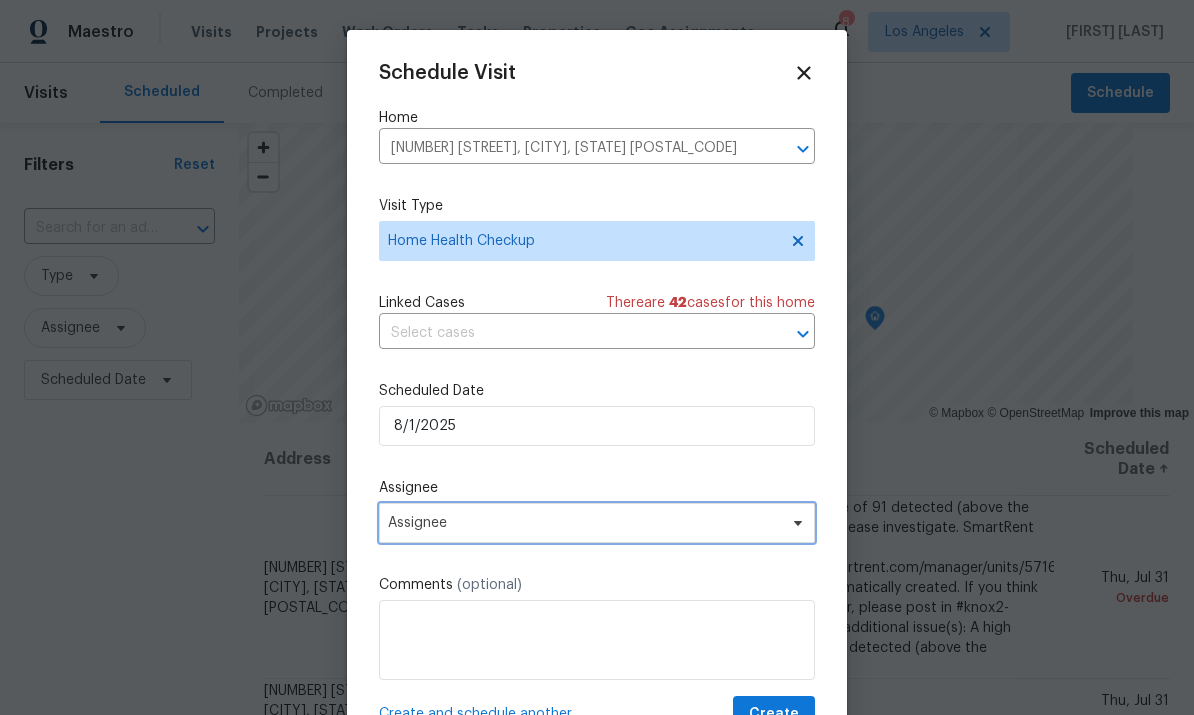 click on "Assignee" at bounding box center (597, 523) 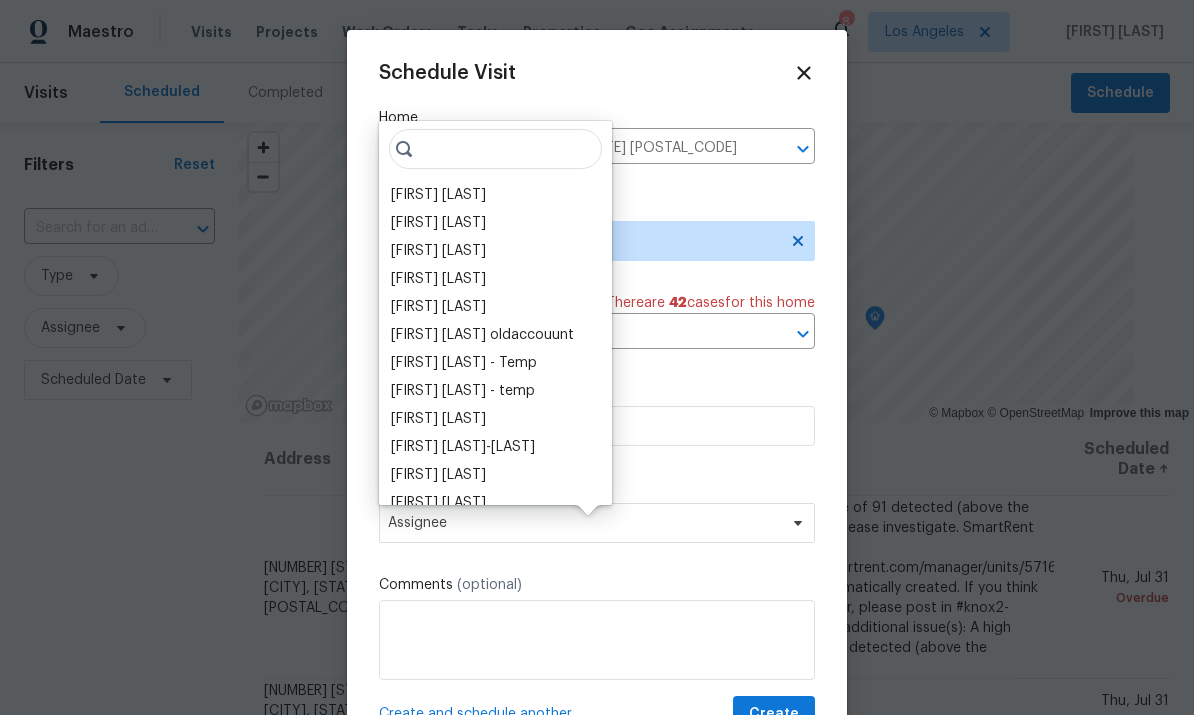 click on "[FIRST] [LAST]" at bounding box center (438, 195) 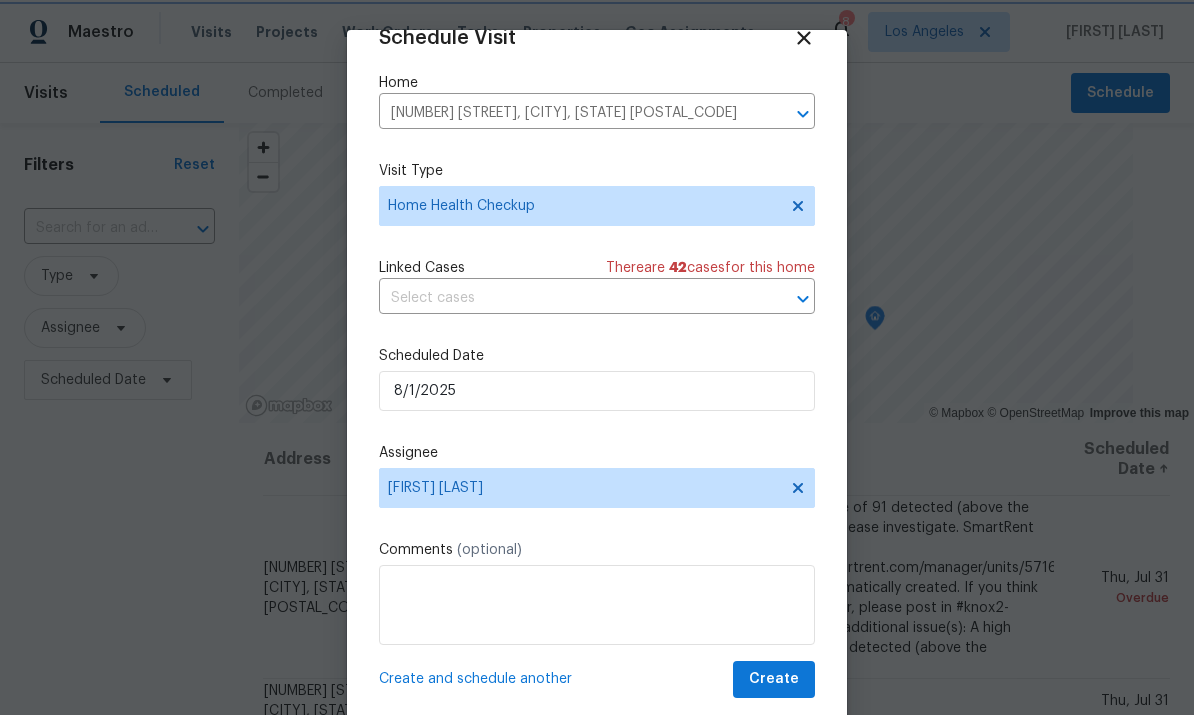scroll, scrollTop: 39, scrollLeft: 0, axis: vertical 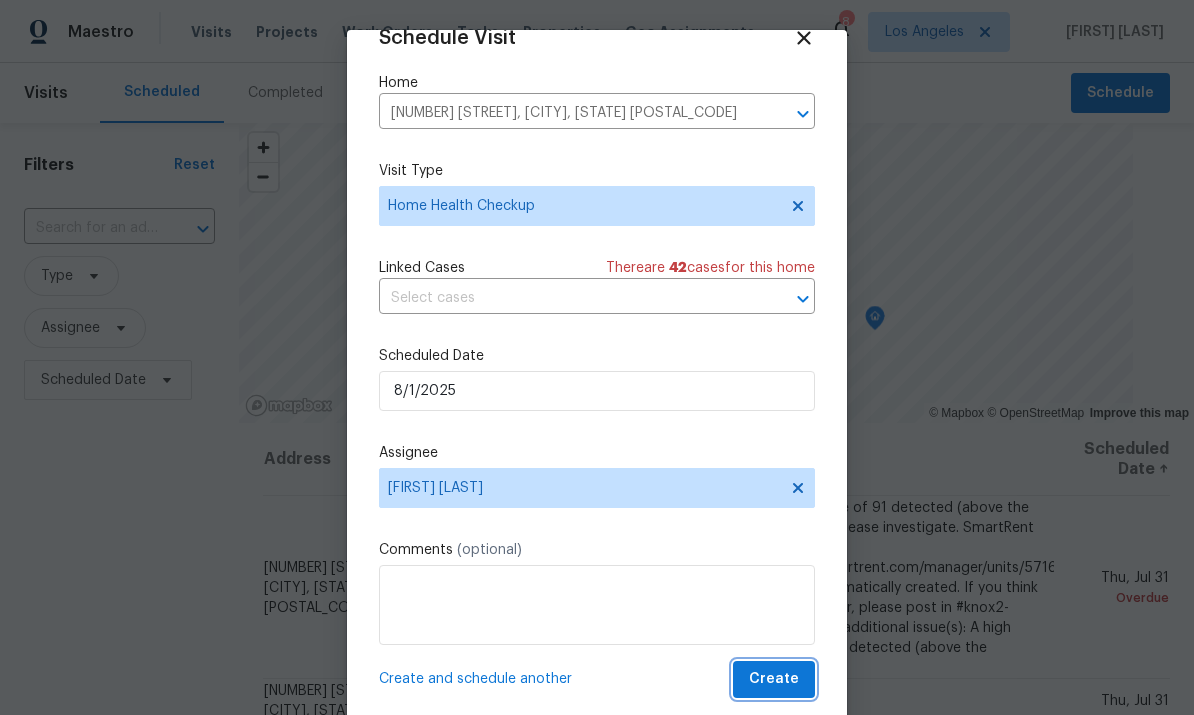 click on "Create" at bounding box center (774, 679) 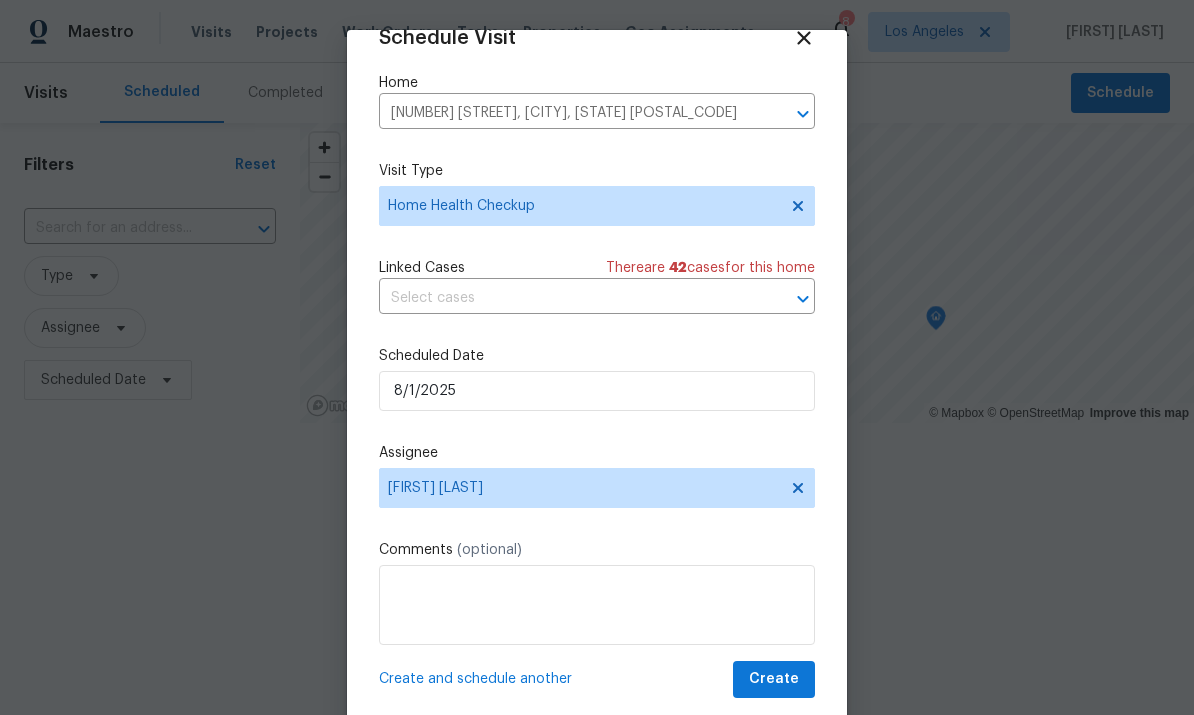 scroll, scrollTop: 0, scrollLeft: 0, axis: both 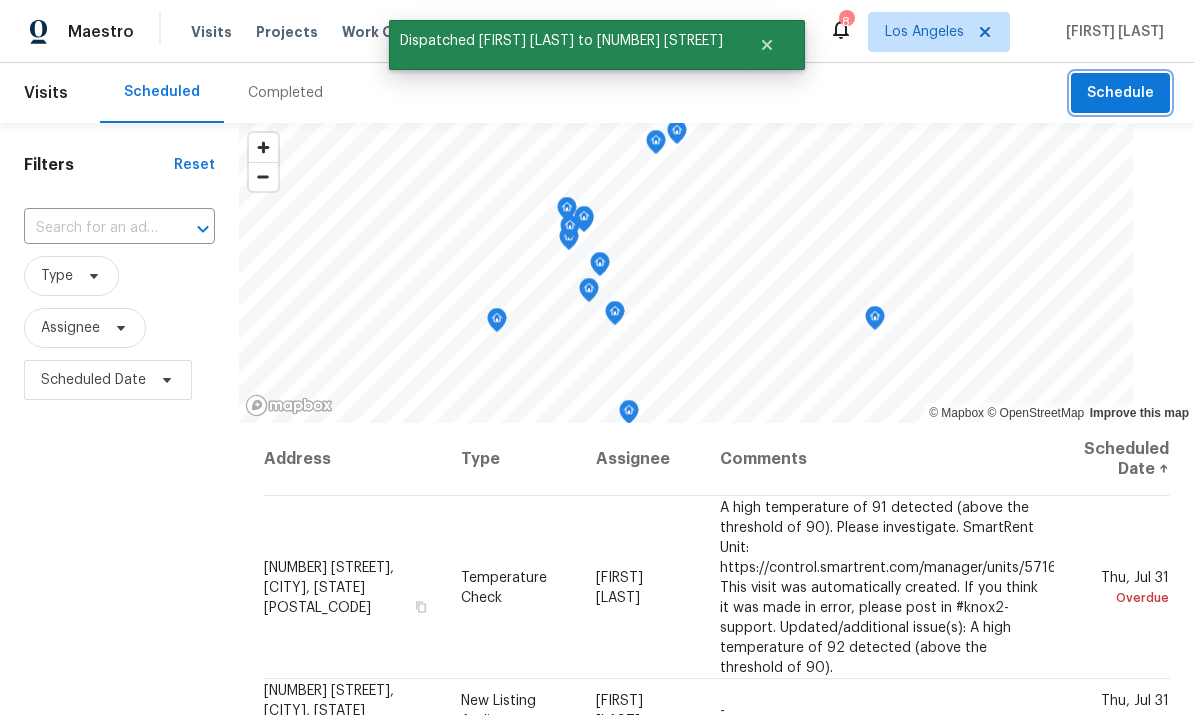 click on "Schedule" at bounding box center (1120, 93) 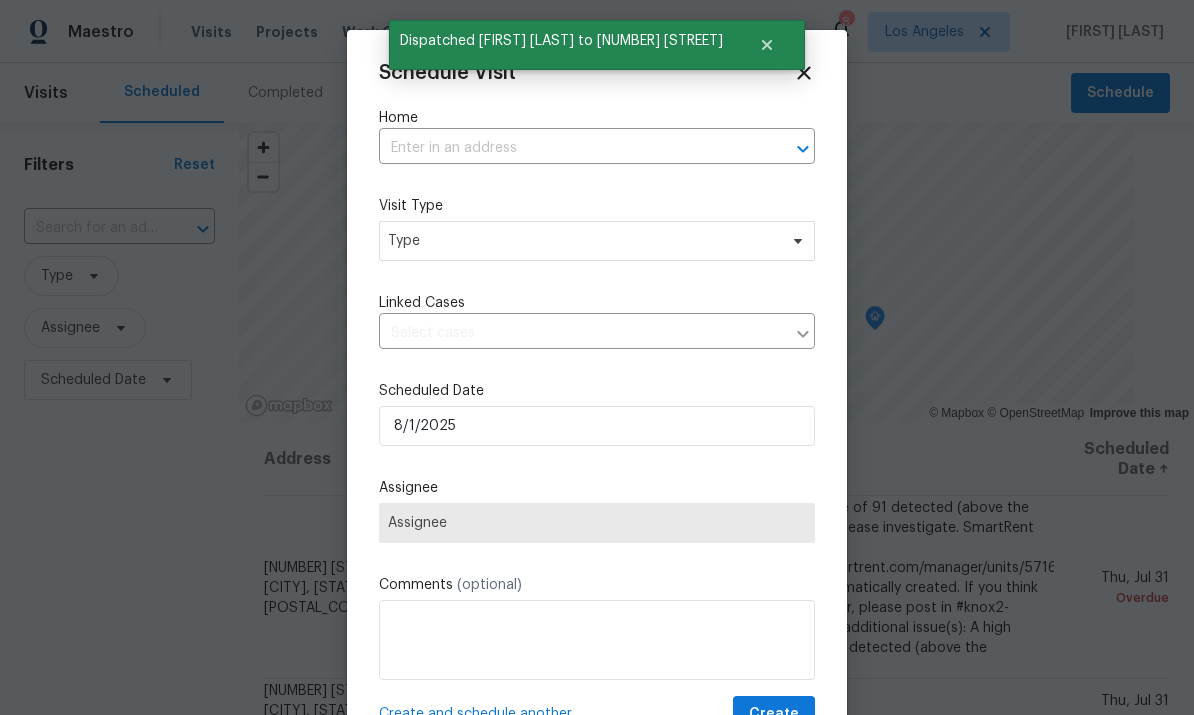 click at bounding box center [569, 148] 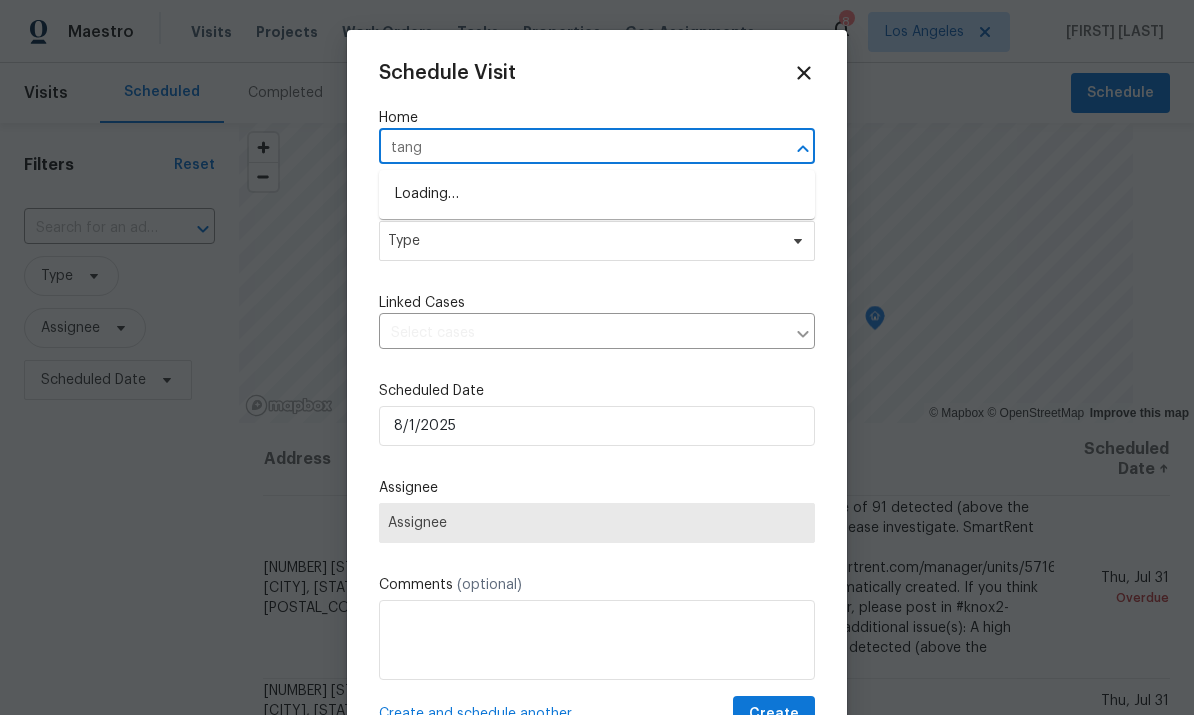 type on "tango" 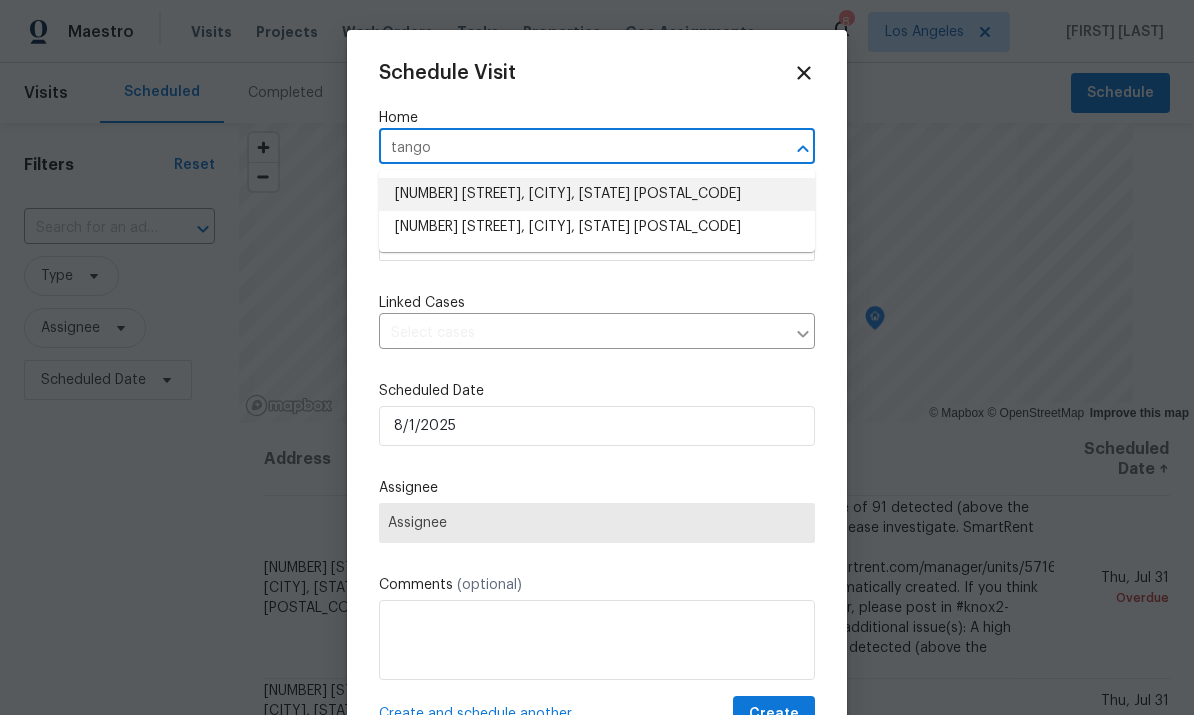 click on "[NUMBER] [STREET], [CITY], [STATE] [POSTAL_CODE]" at bounding box center (597, 194) 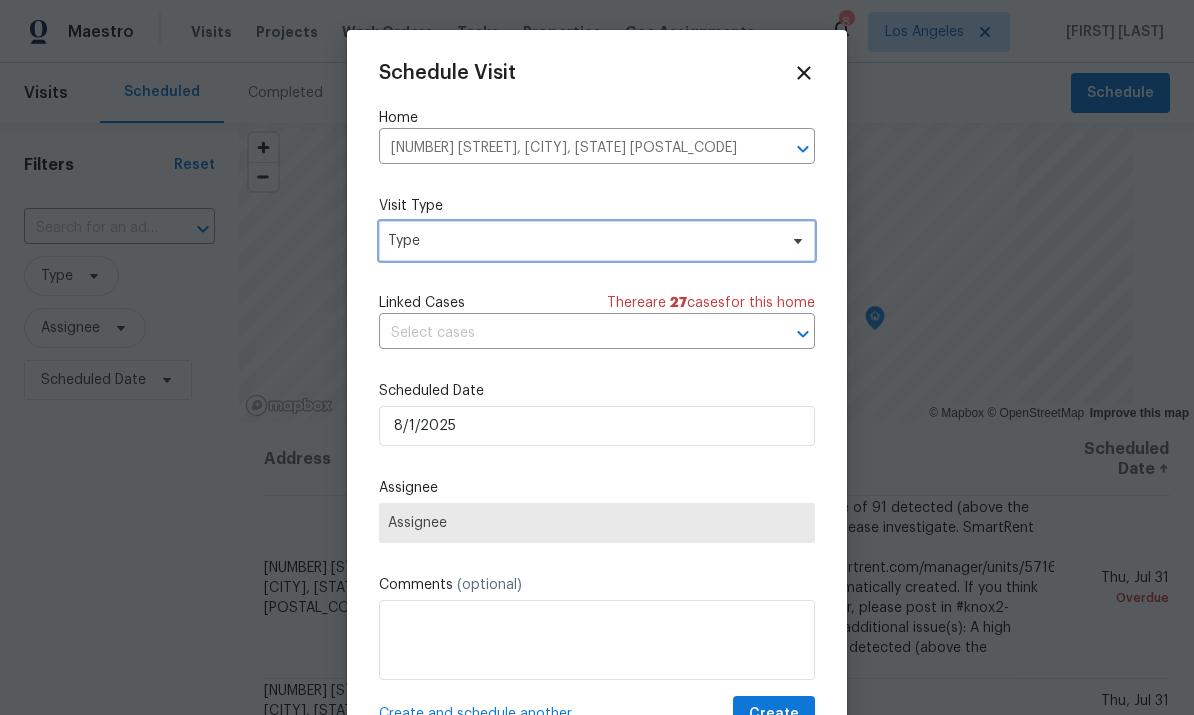 click on "Type" at bounding box center (582, 241) 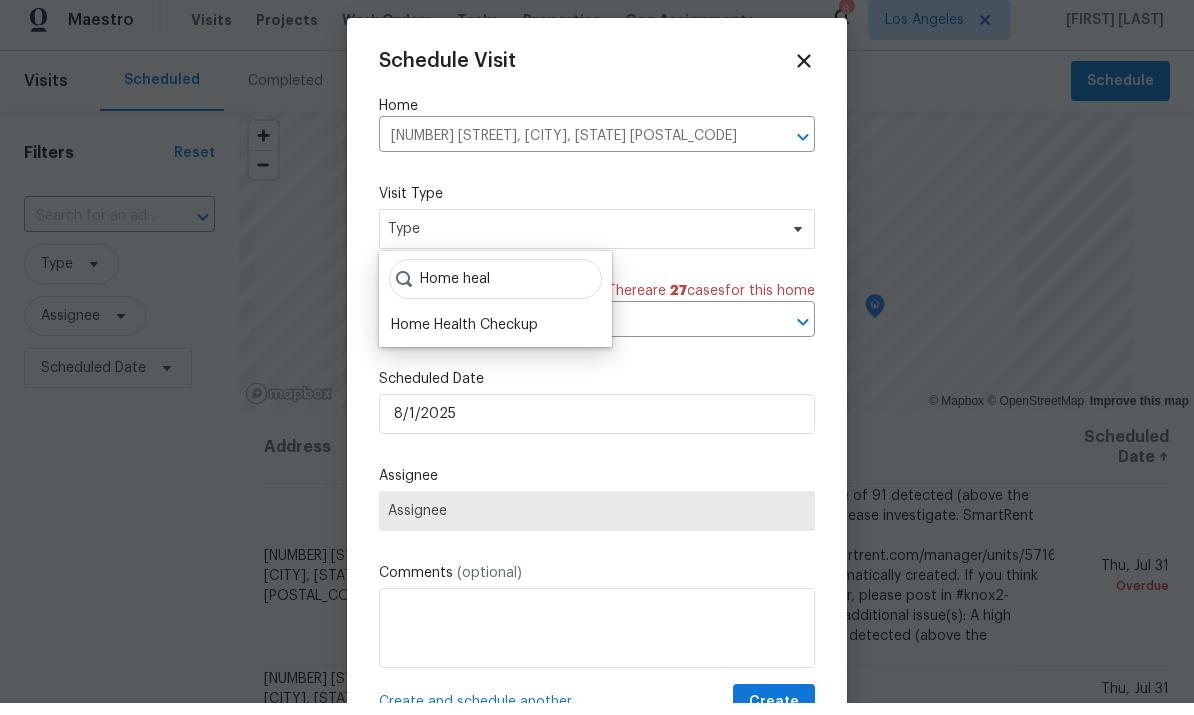 scroll, scrollTop: 12, scrollLeft: 0, axis: vertical 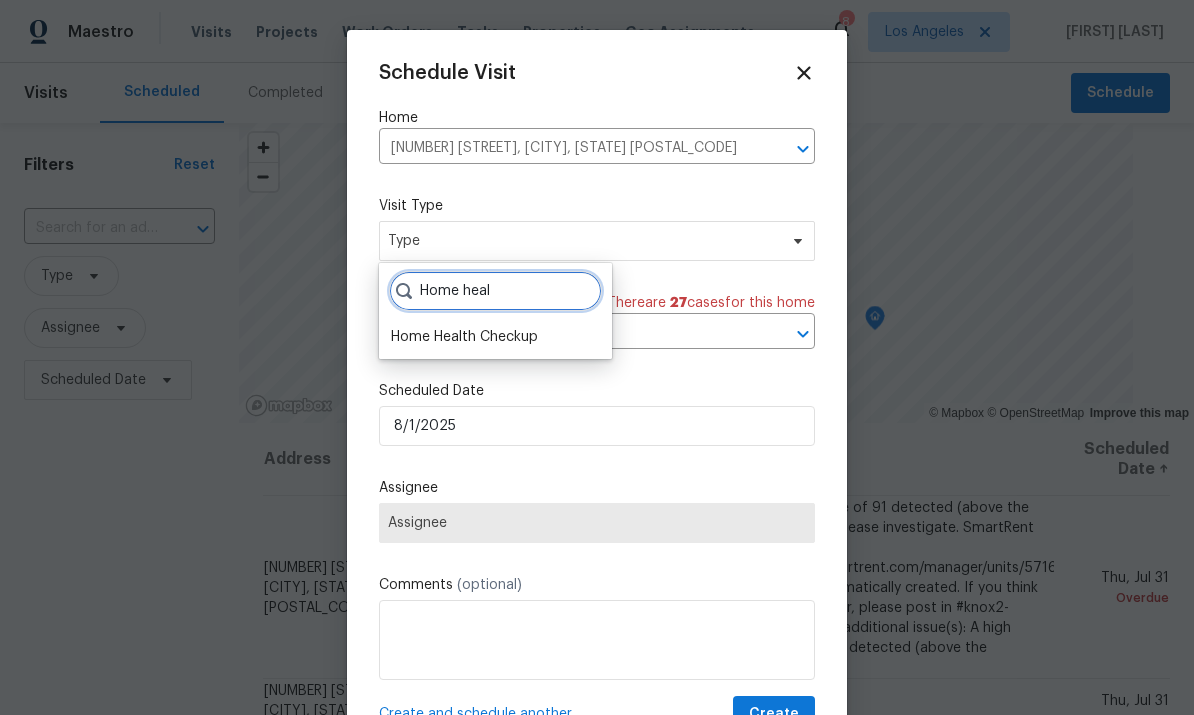 type on "Home heal" 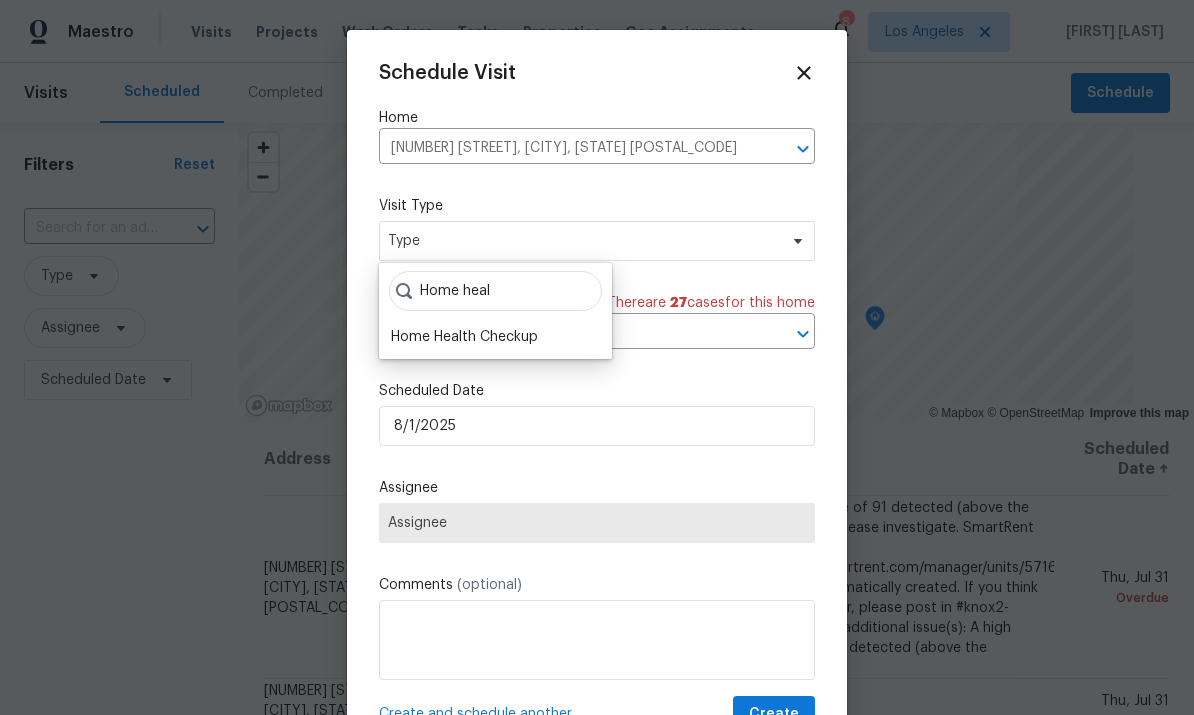 click on "Home Health Checkup" at bounding box center [464, 337] 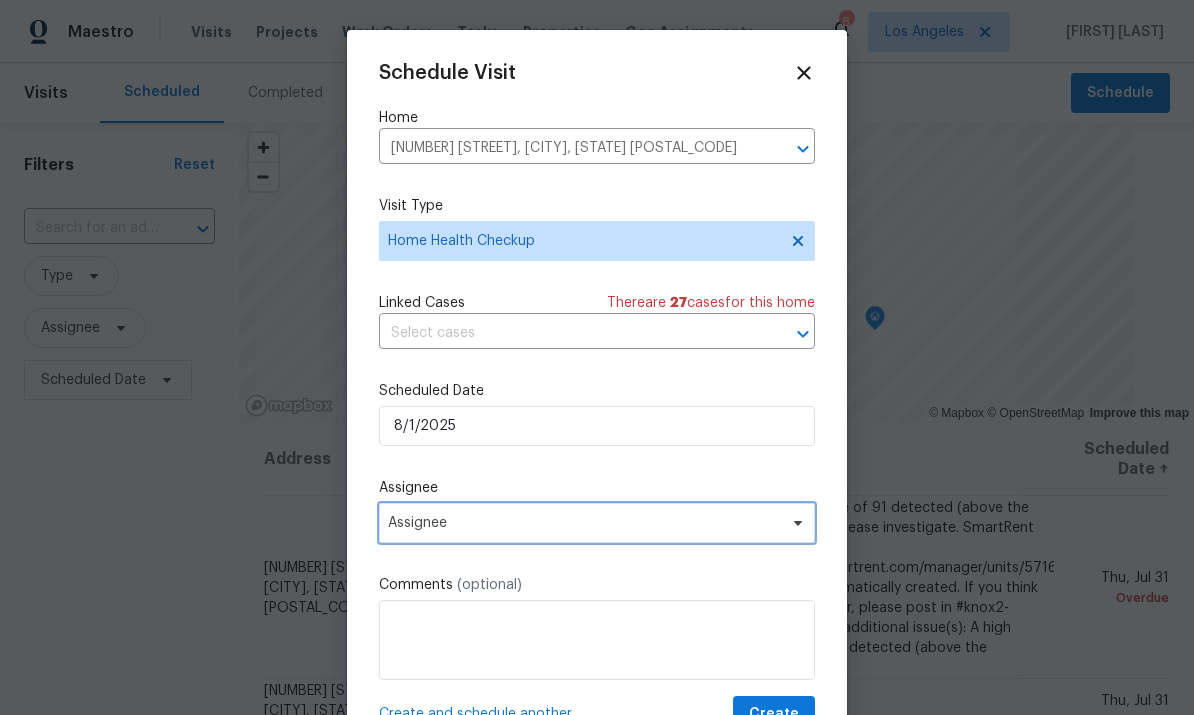 click on "Assignee" at bounding box center [597, 523] 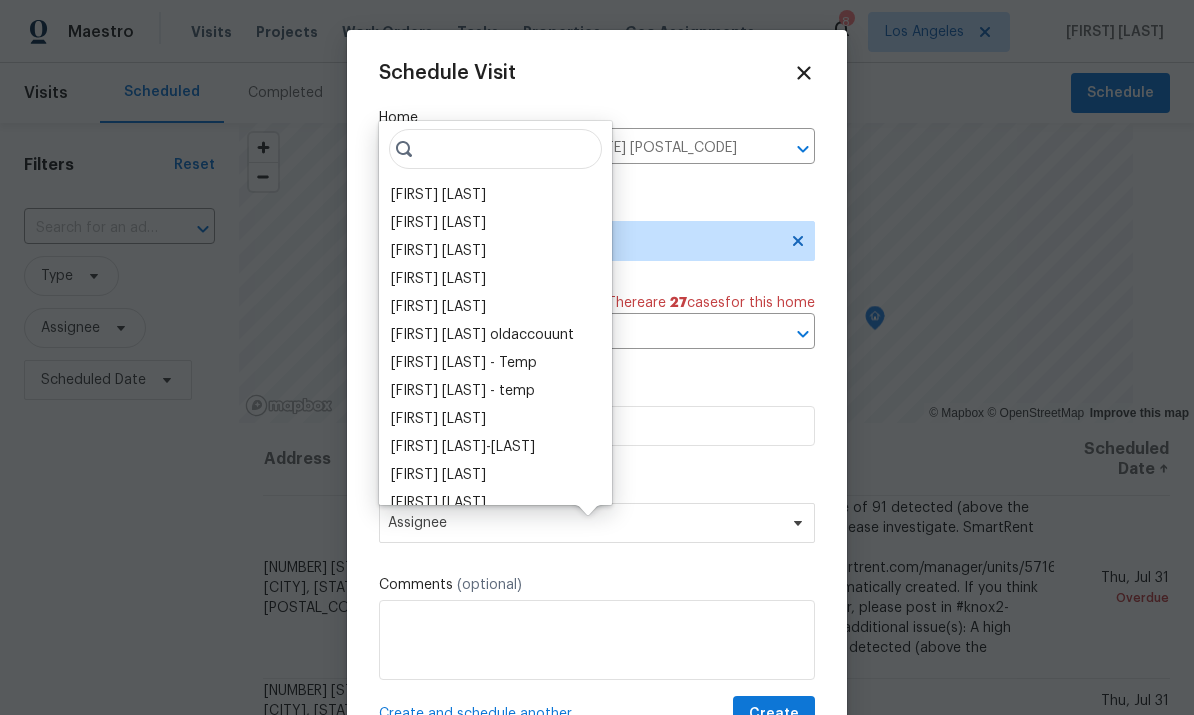 click on "[FIRST] [LAST]" at bounding box center [438, 195] 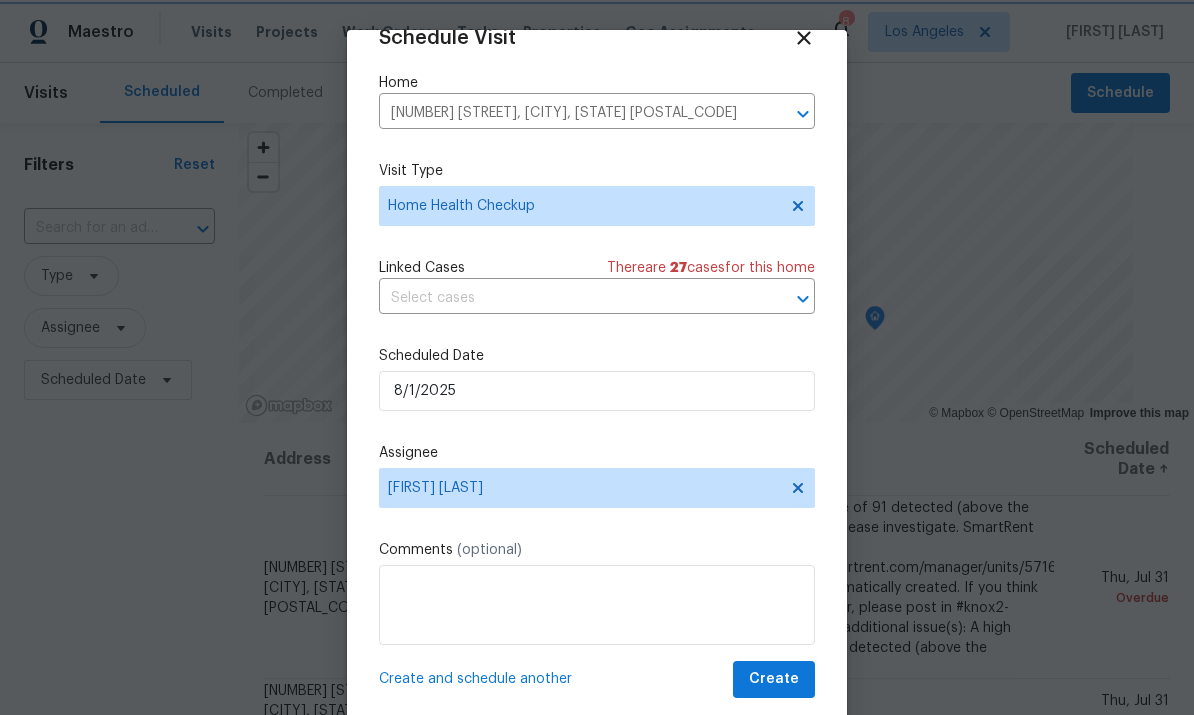 scroll, scrollTop: 39, scrollLeft: 0, axis: vertical 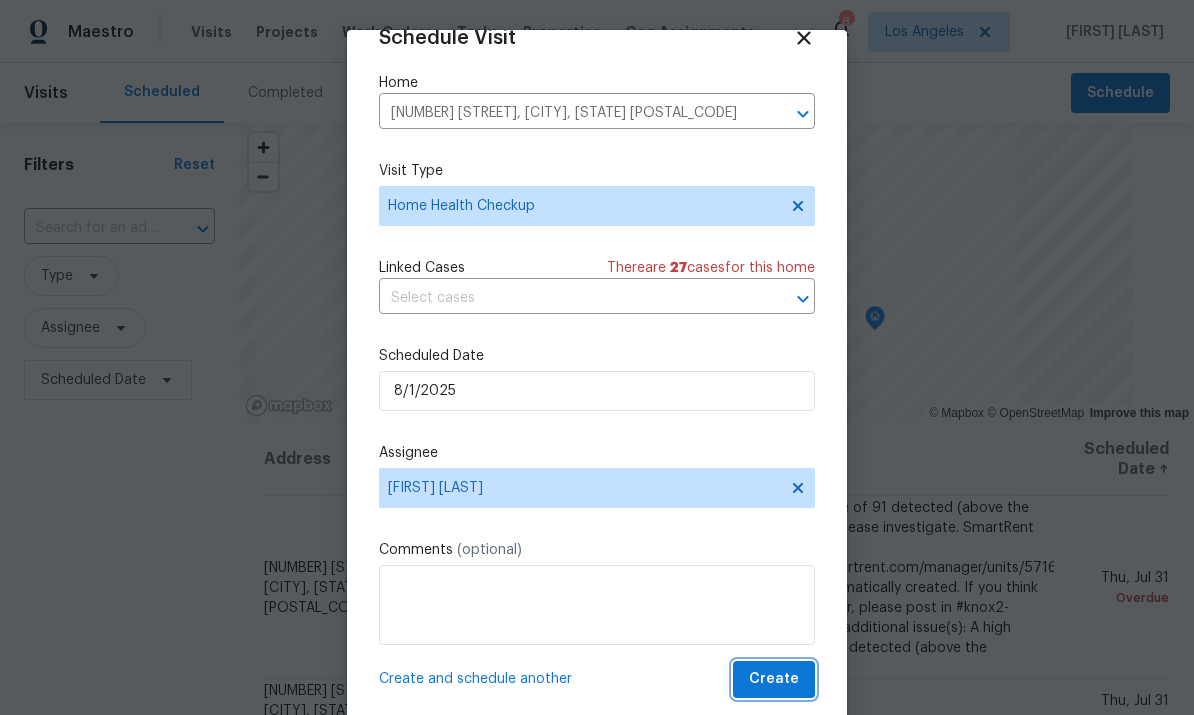 click on "Create" at bounding box center (774, 679) 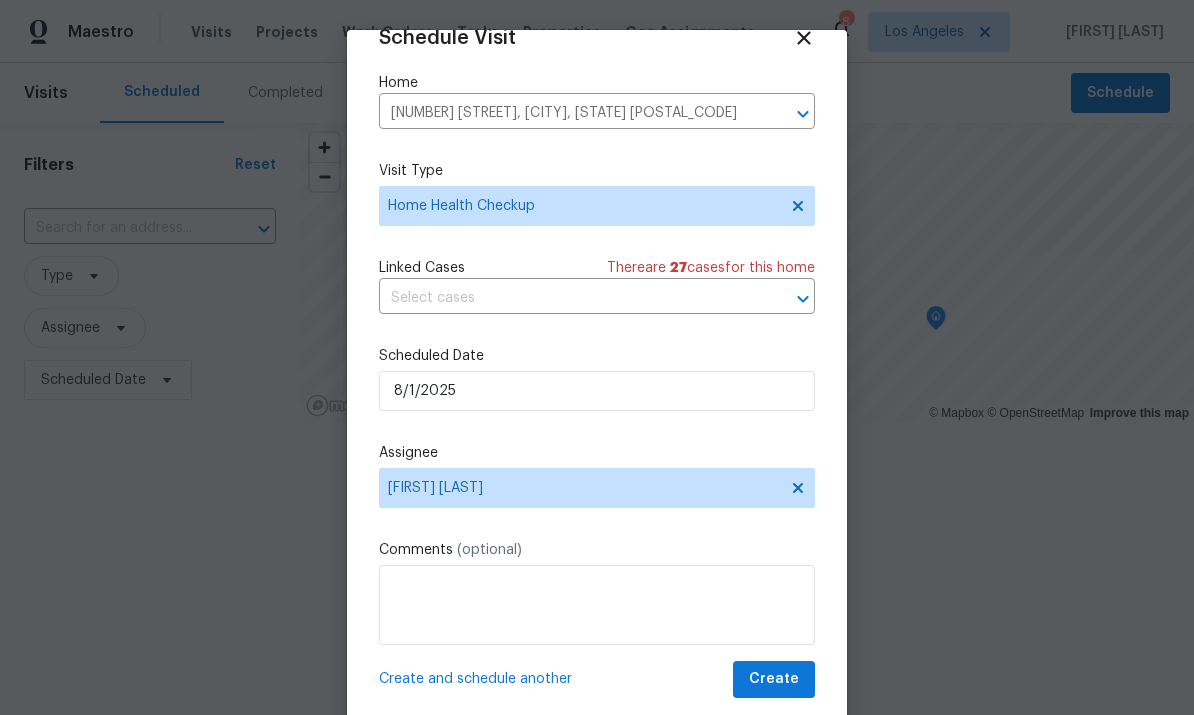 scroll, scrollTop: 0, scrollLeft: 0, axis: both 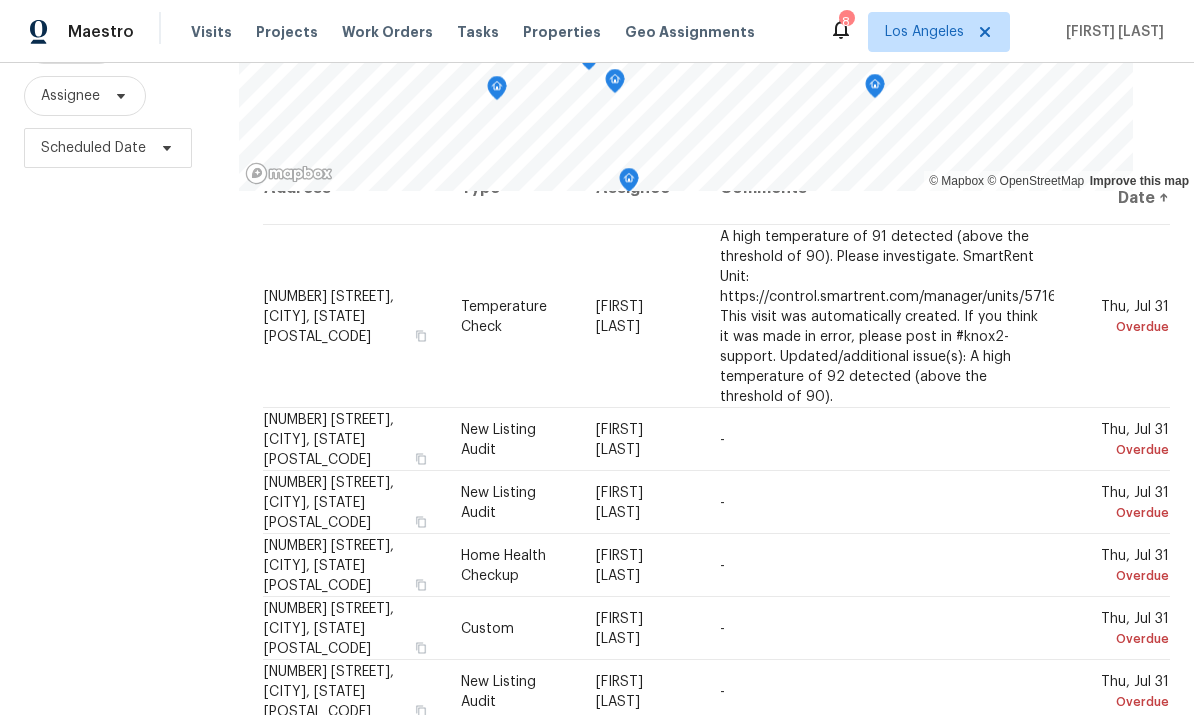 click at bounding box center (0, 0) 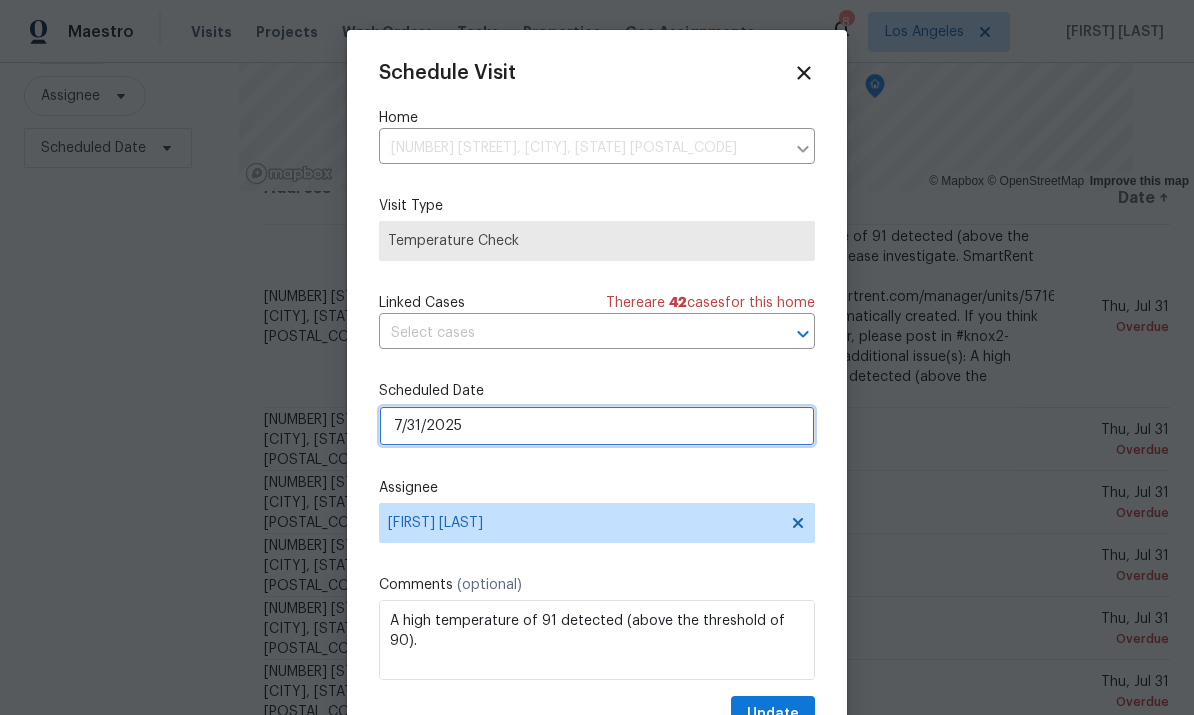 click on "7/31/2025" at bounding box center [597, 426] 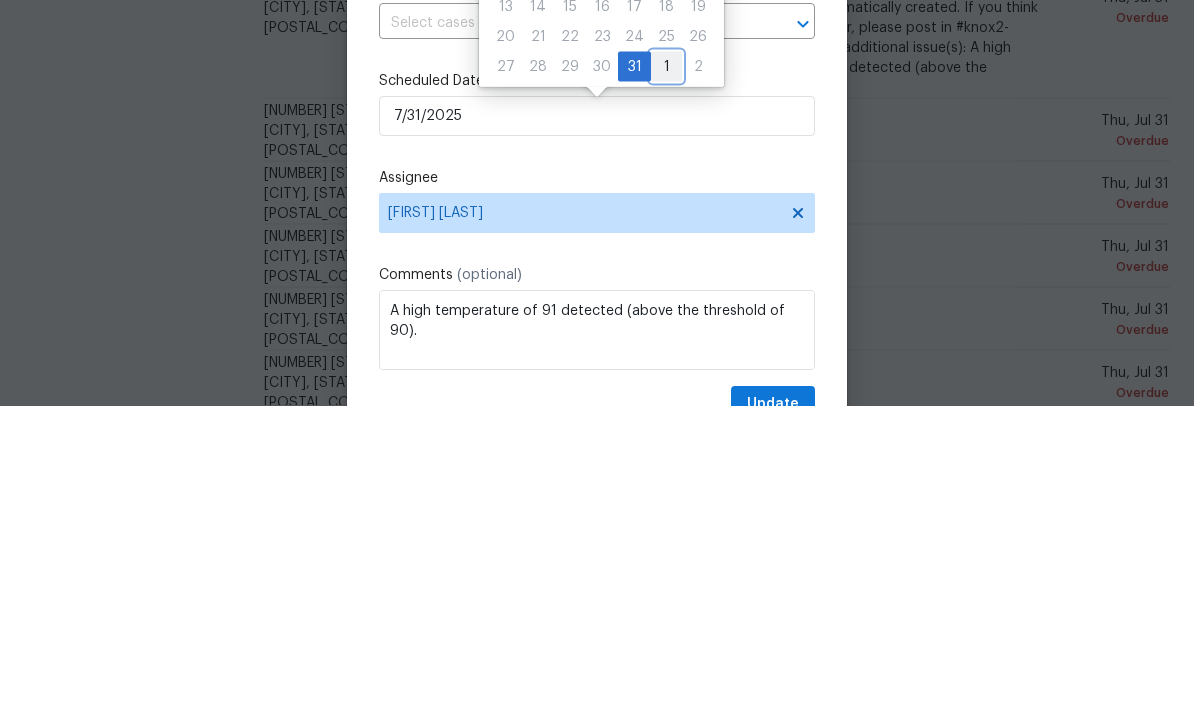 click on "1" at bounding box center [666, 376] 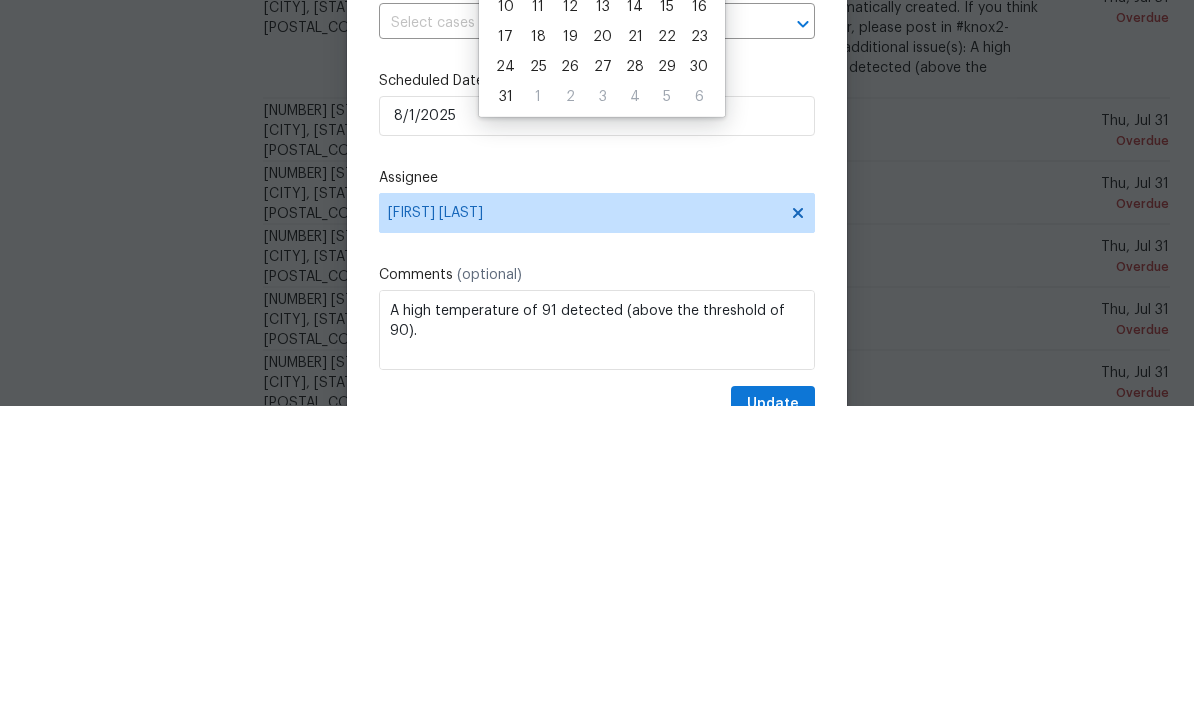 scroll, scrollTop: 75, scrollLeft: 0, axis: vertical 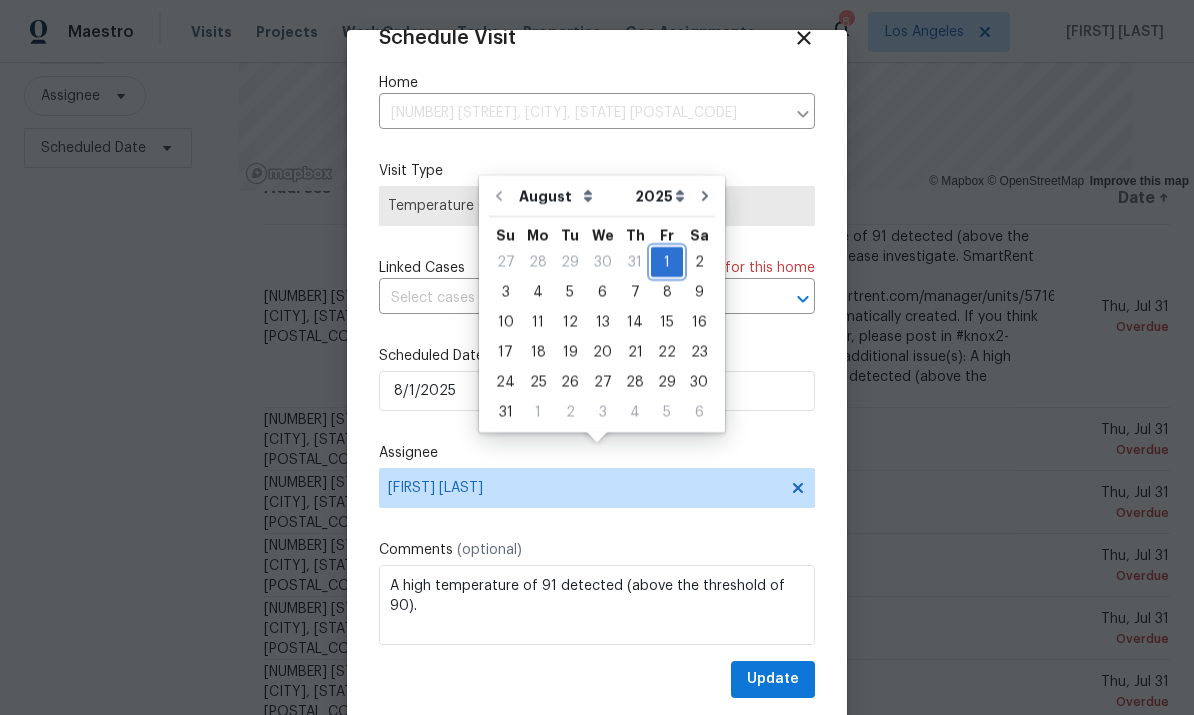 click on "1" at bounding box center [667, 262] 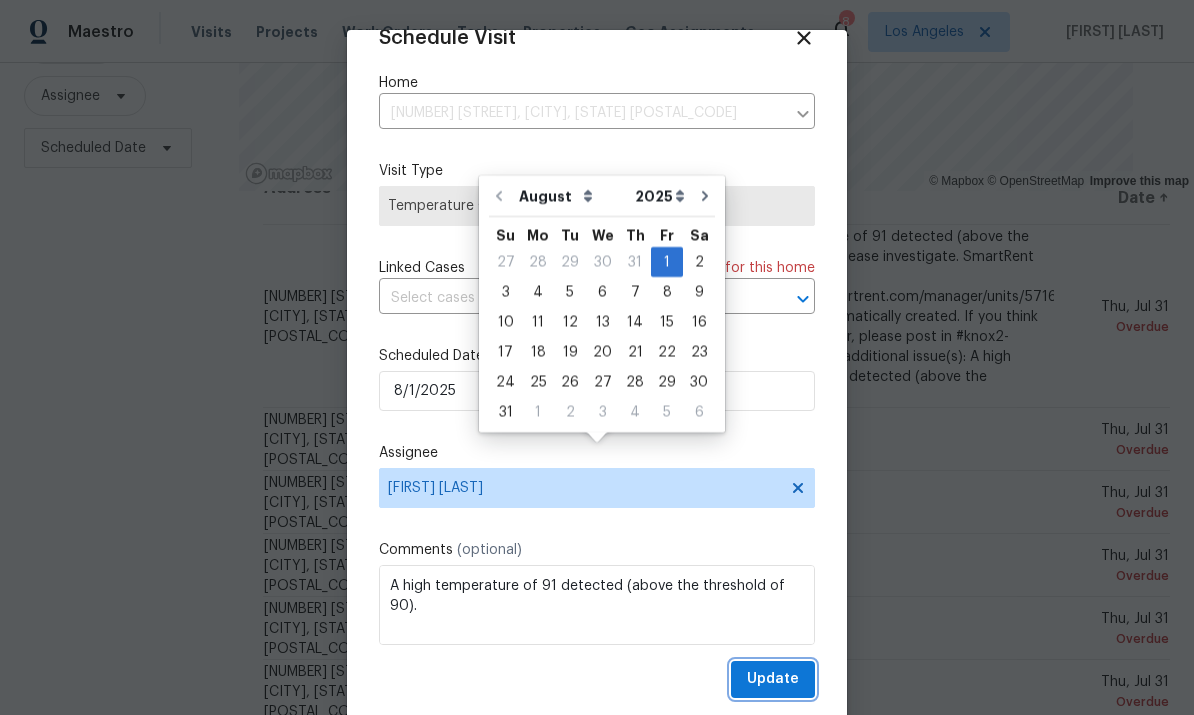 click on "Update" at bounding box center [773, 679] 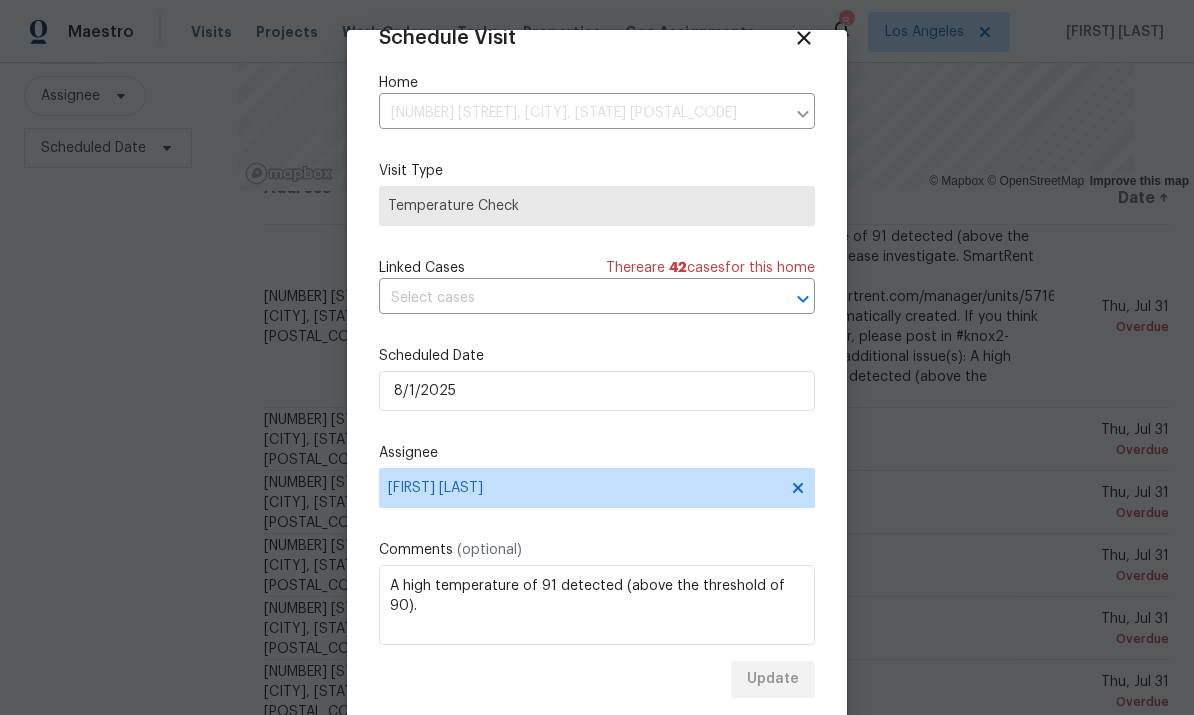 scroll, scrollTop: 0, scrollLeft: 0, axis: both 